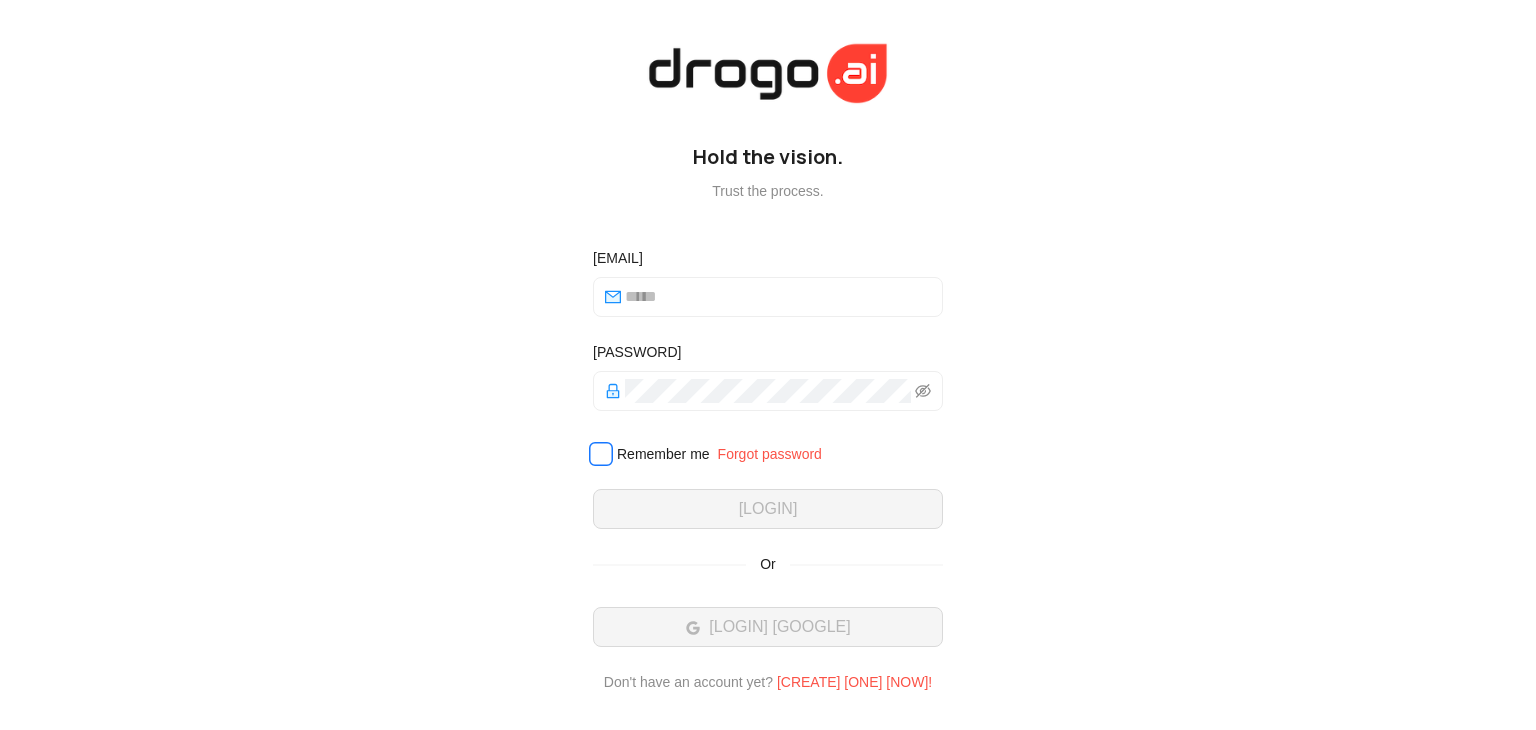 scroll, scrollTop: 0, scrollLeft: 0, axis: both 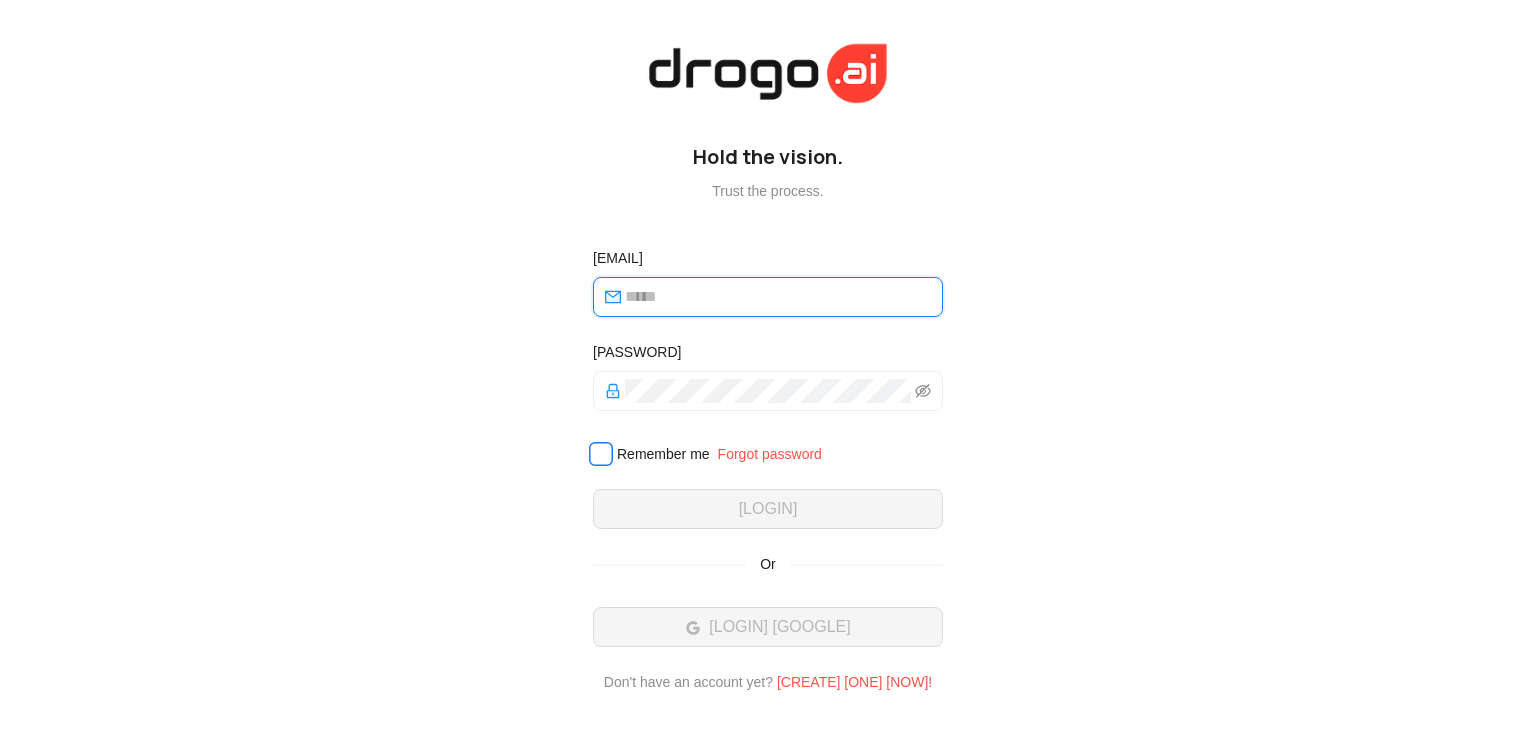 type on "**********" 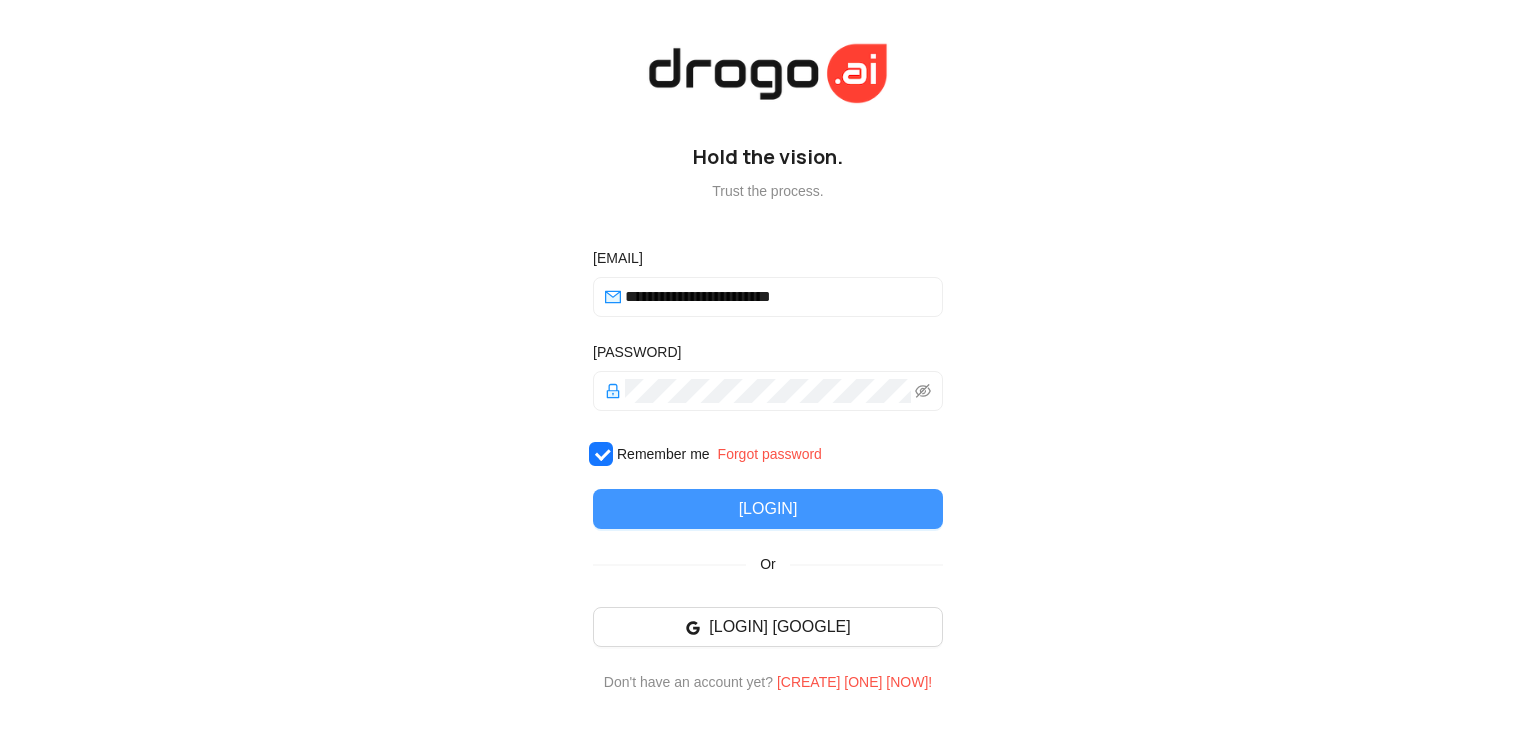 click on "[LOGIN]" at bounding box center (768, 509) 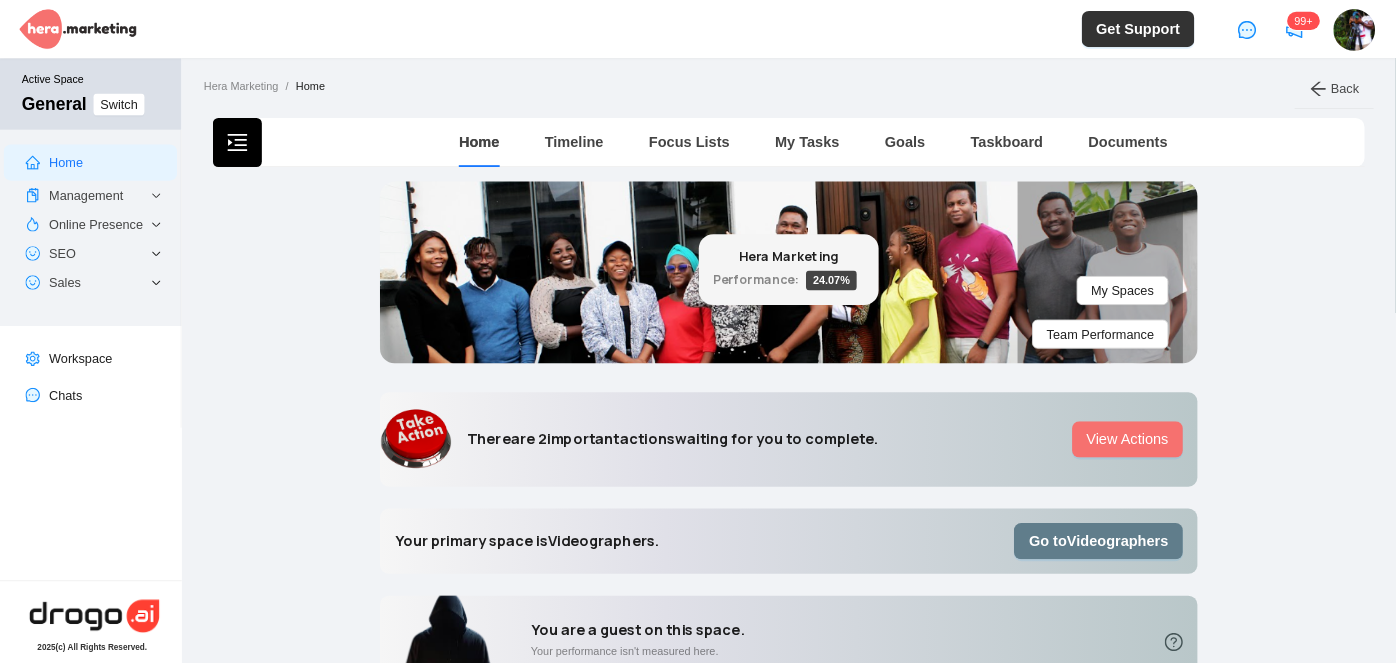 scroll, scrollTop: 0, scrollLeft: 0, axis: both 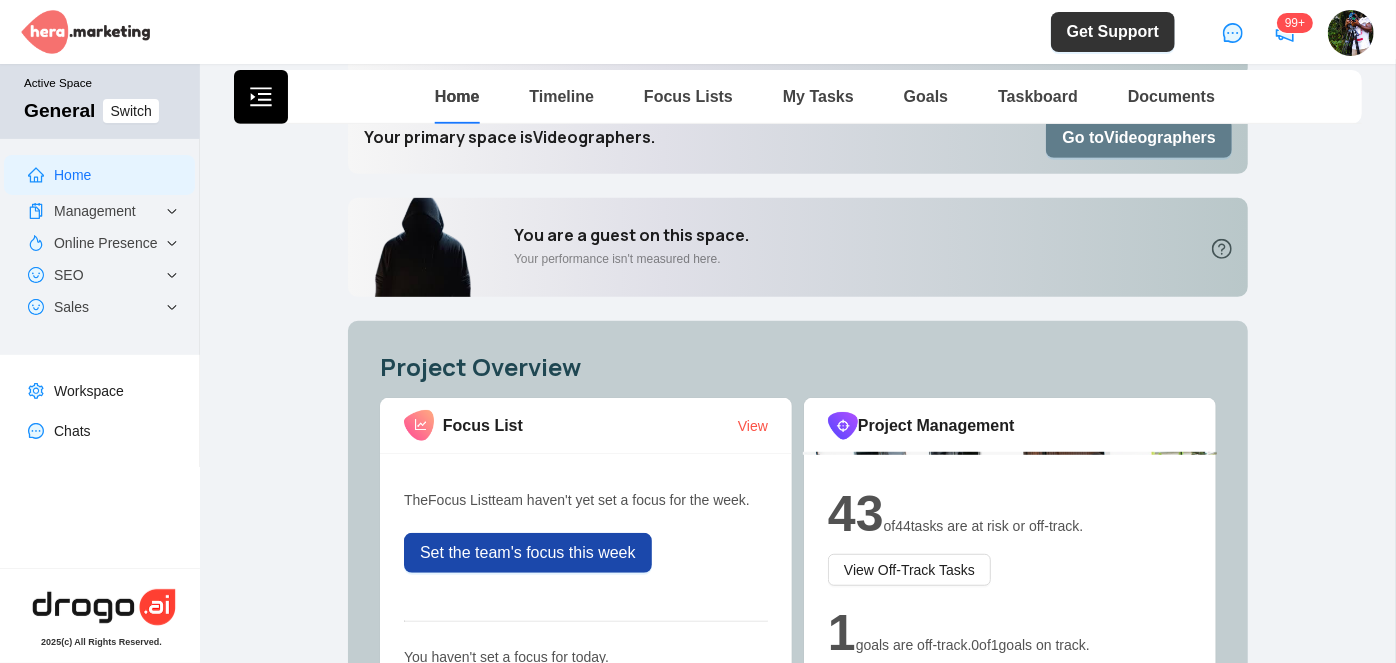 click on "Go to  Videographers" at bounding box center [1139, 137] 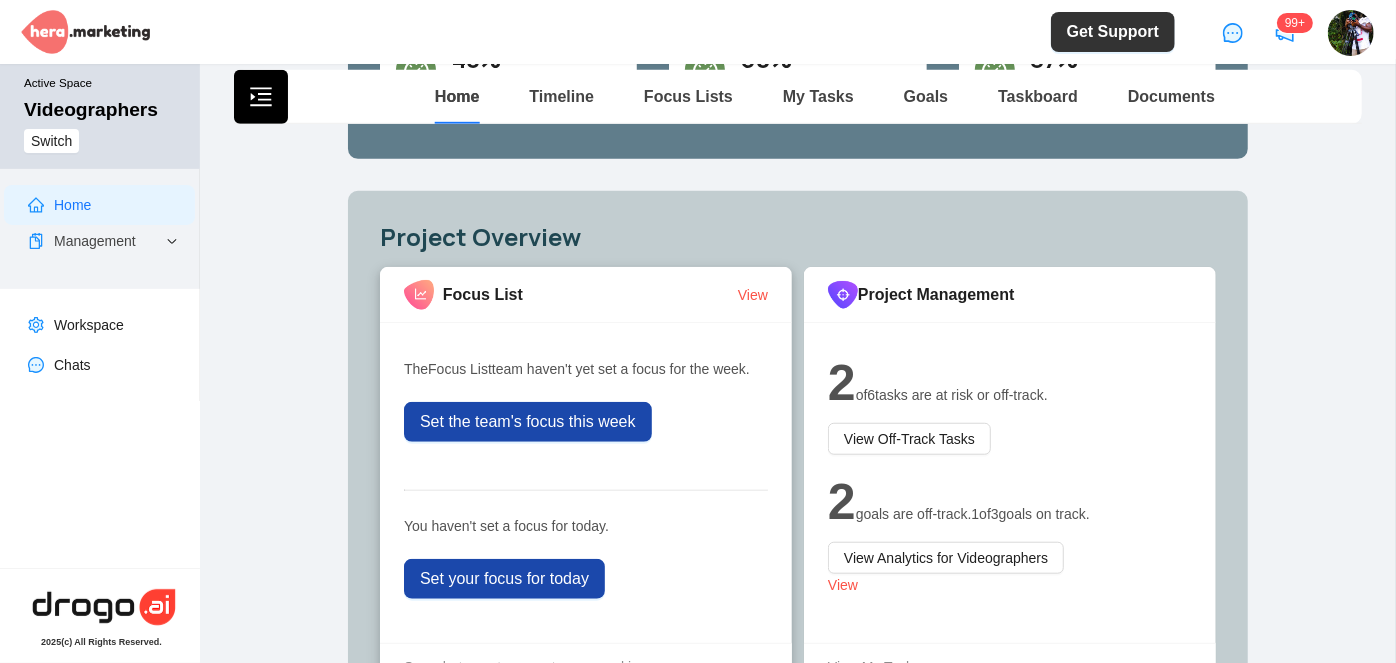 scroll, scrollTop: 727, scrollLeft: 0, axis: vertical 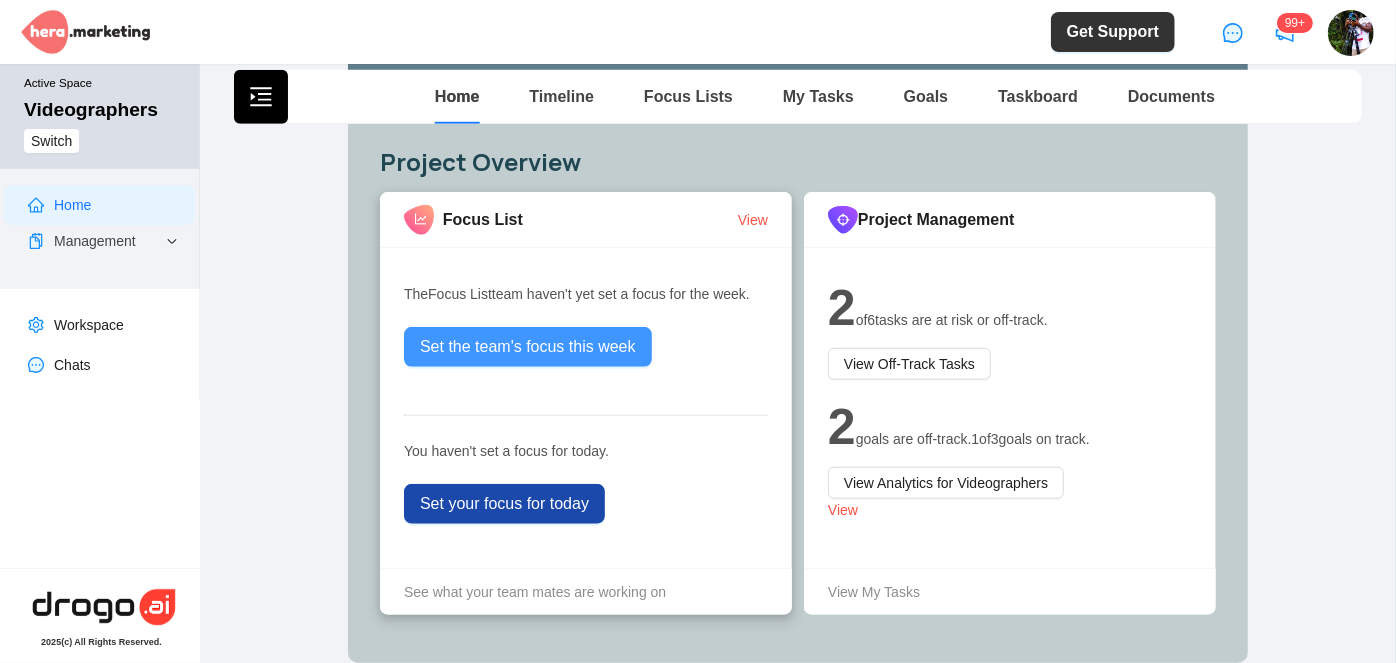click on "Set the team's focus this week" at bounding box center (528, 347) 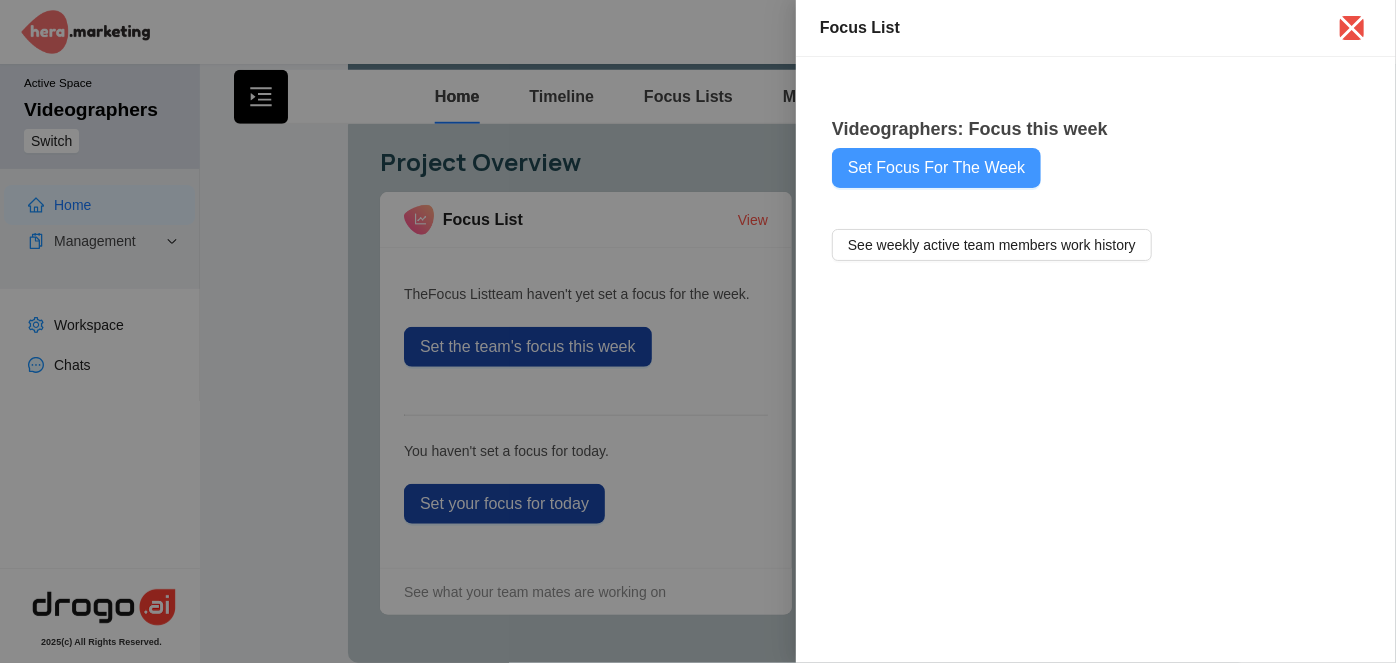 click on "Set Focus For The Week" at bounding box center [936, 168] 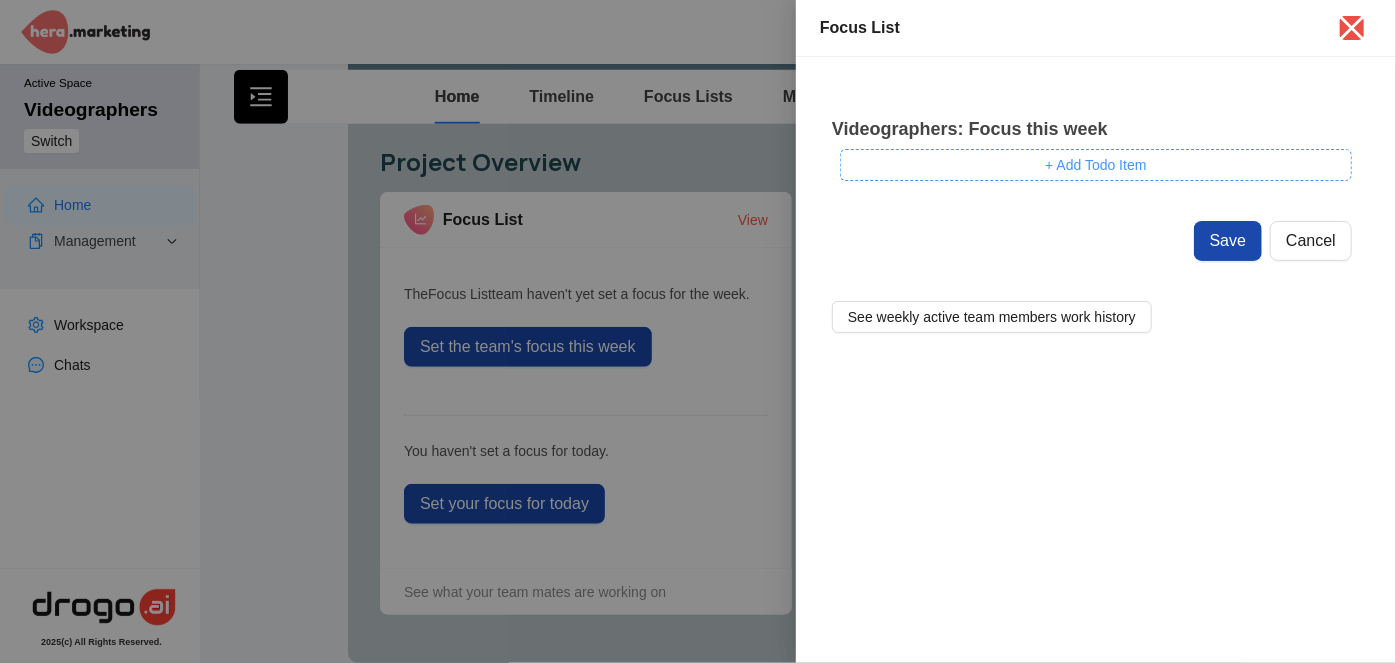 click on "+ Add Todo Item" at bounding box center [1095, 165] 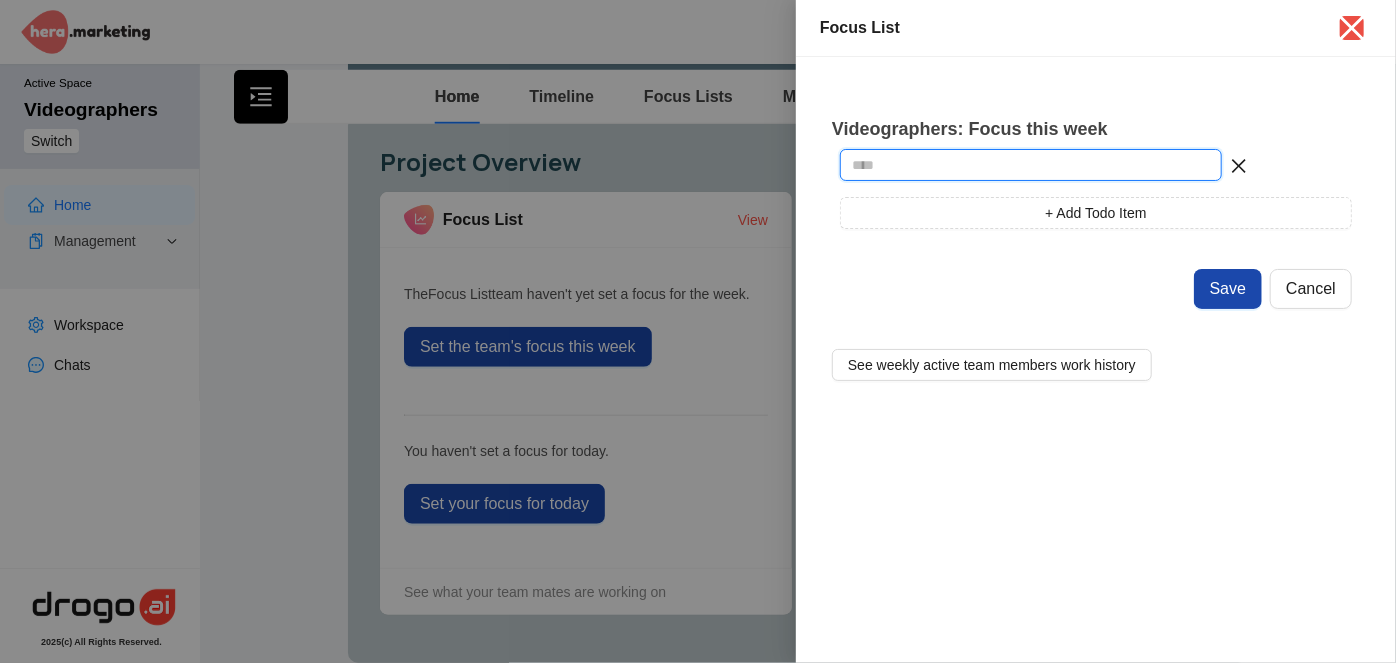click at bounding box center [1031, 165] 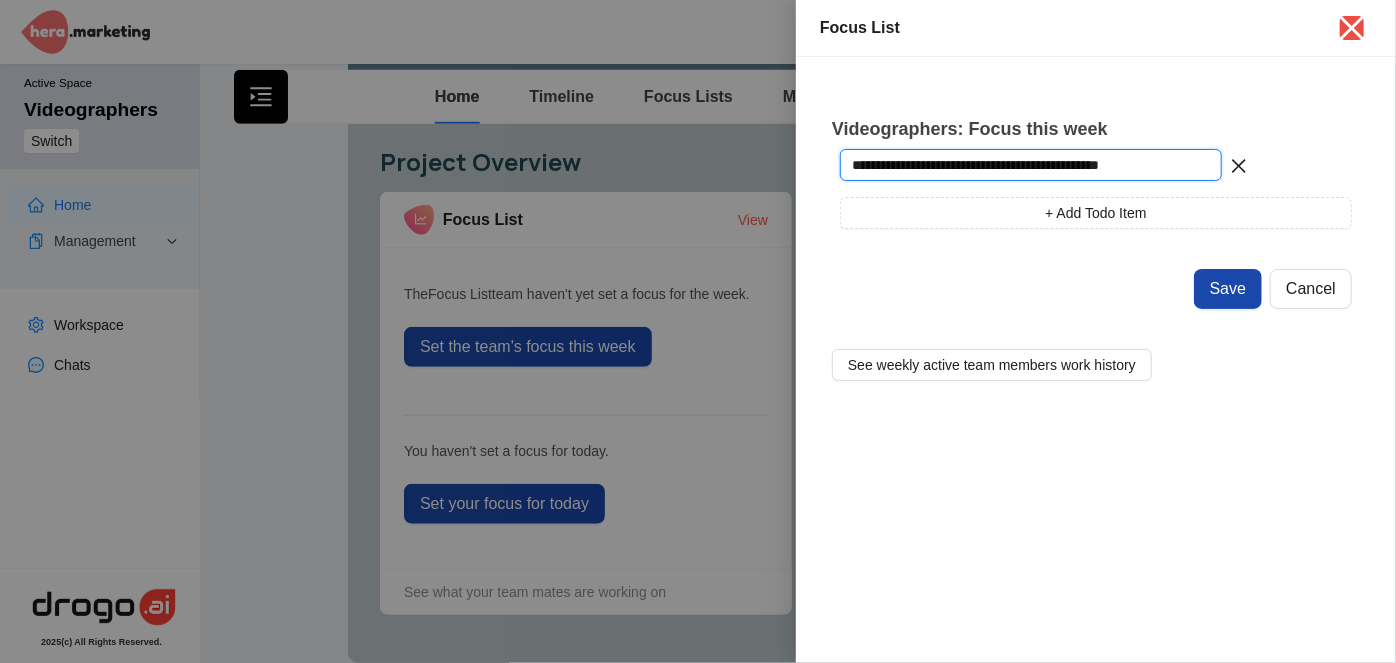 click on "**********" at bounding box center (1031, 165) 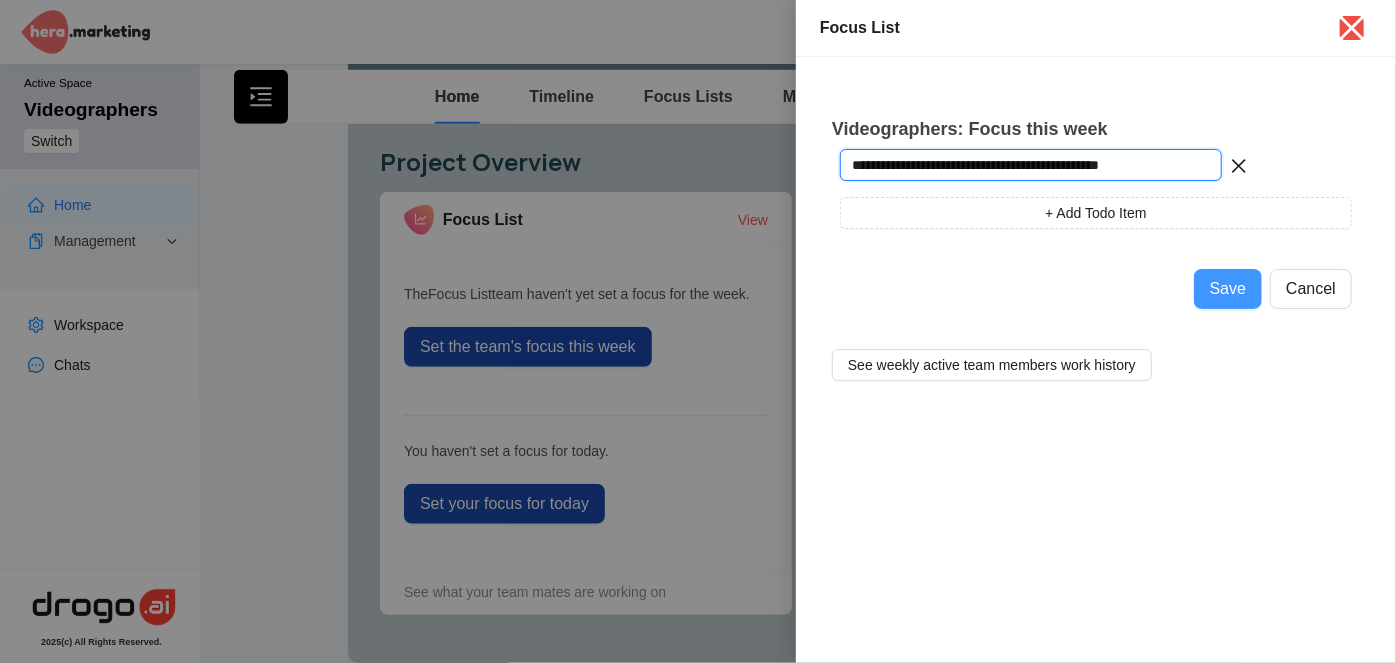 type on "**********" 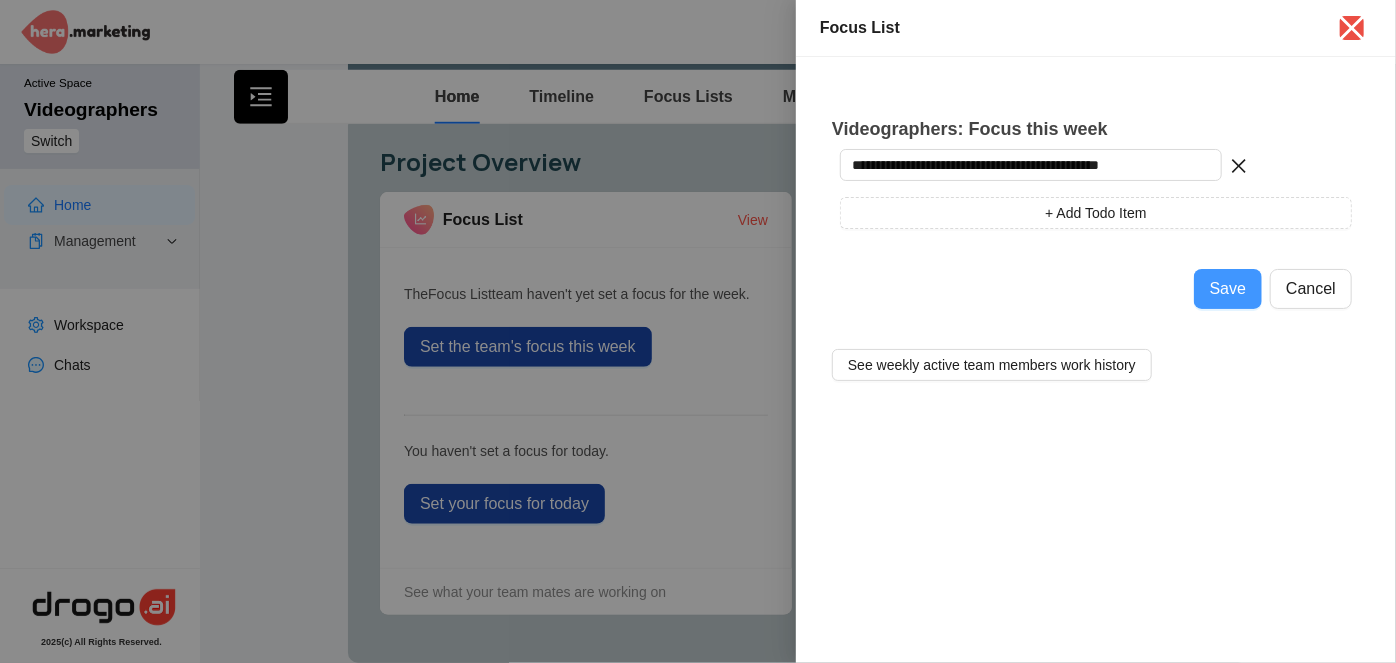 click on "Save" at bounding box center [1228, 289] 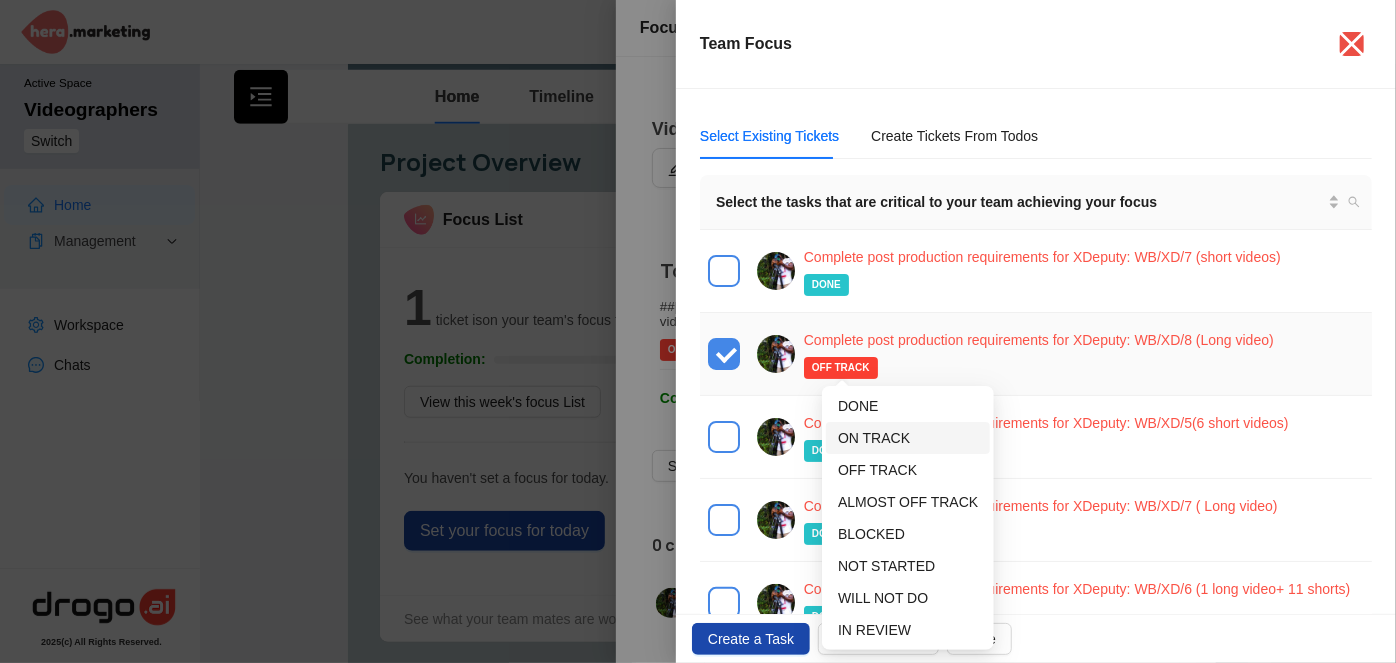 click on "ON TRACK" at bounding box center (874, 438) 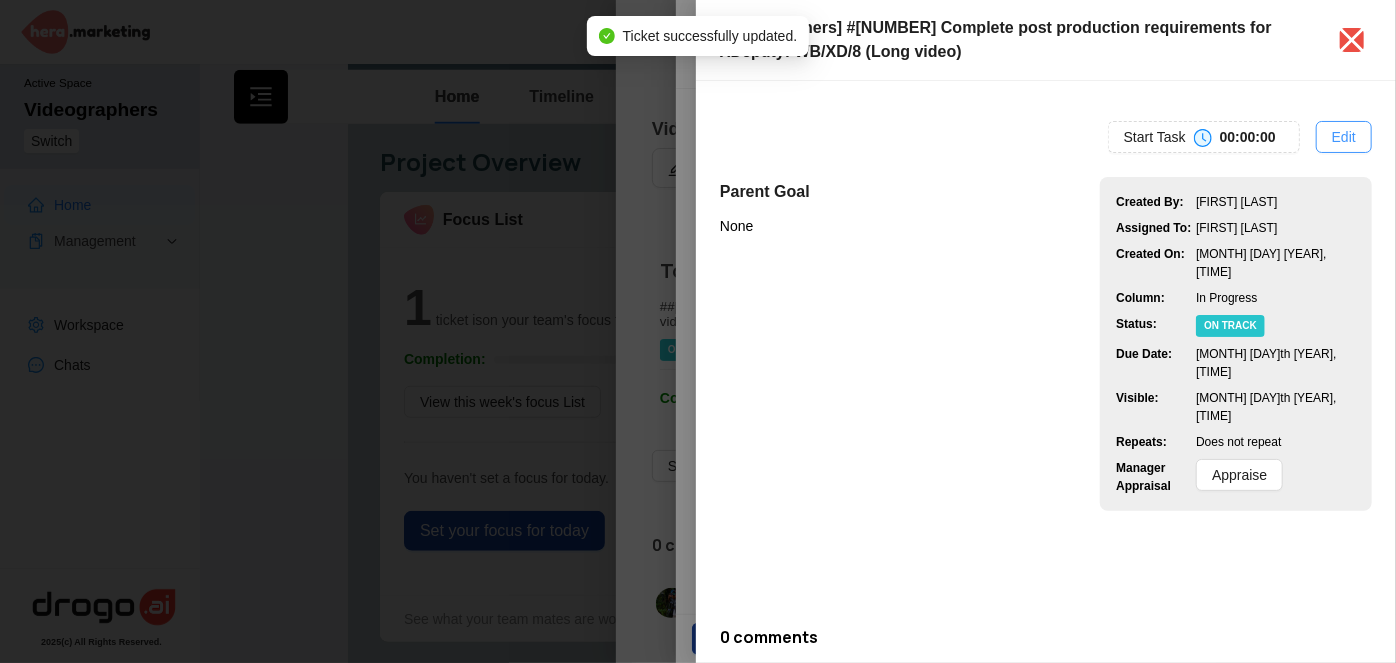 click on "Edit" at bounding box center (1344, 137) 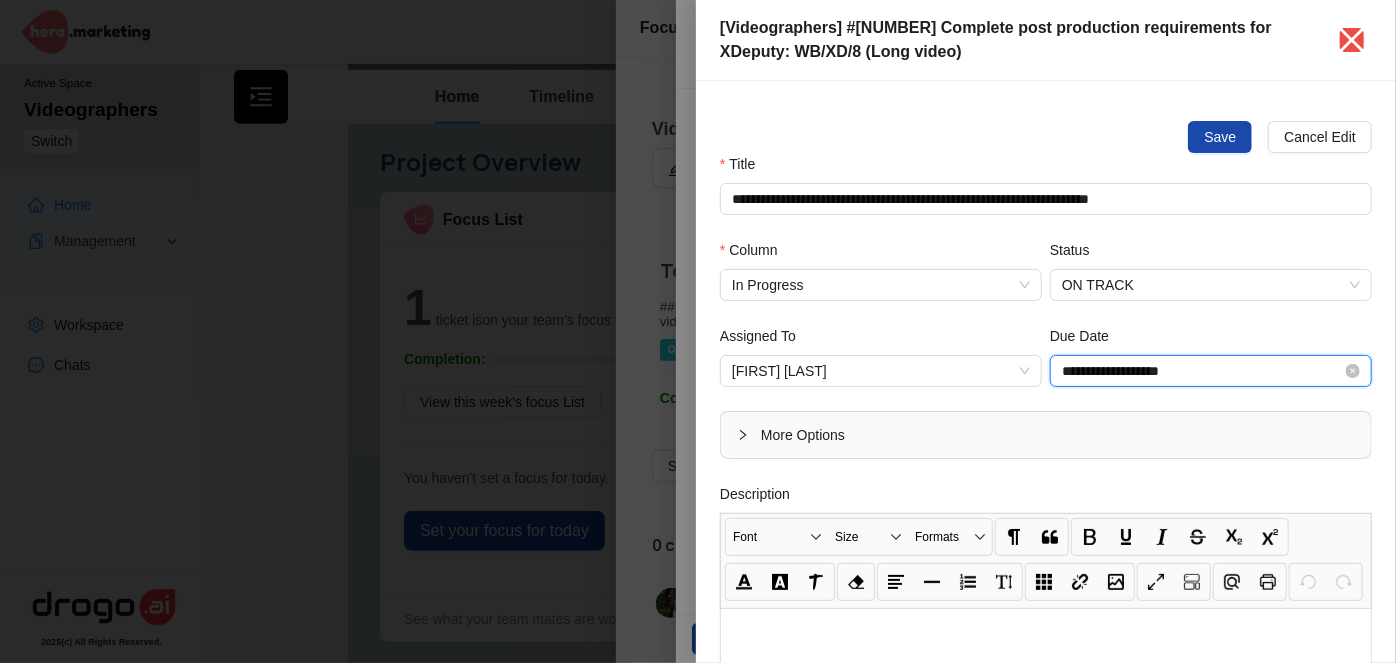 click on "**********" at bounding box center [1202, 371] 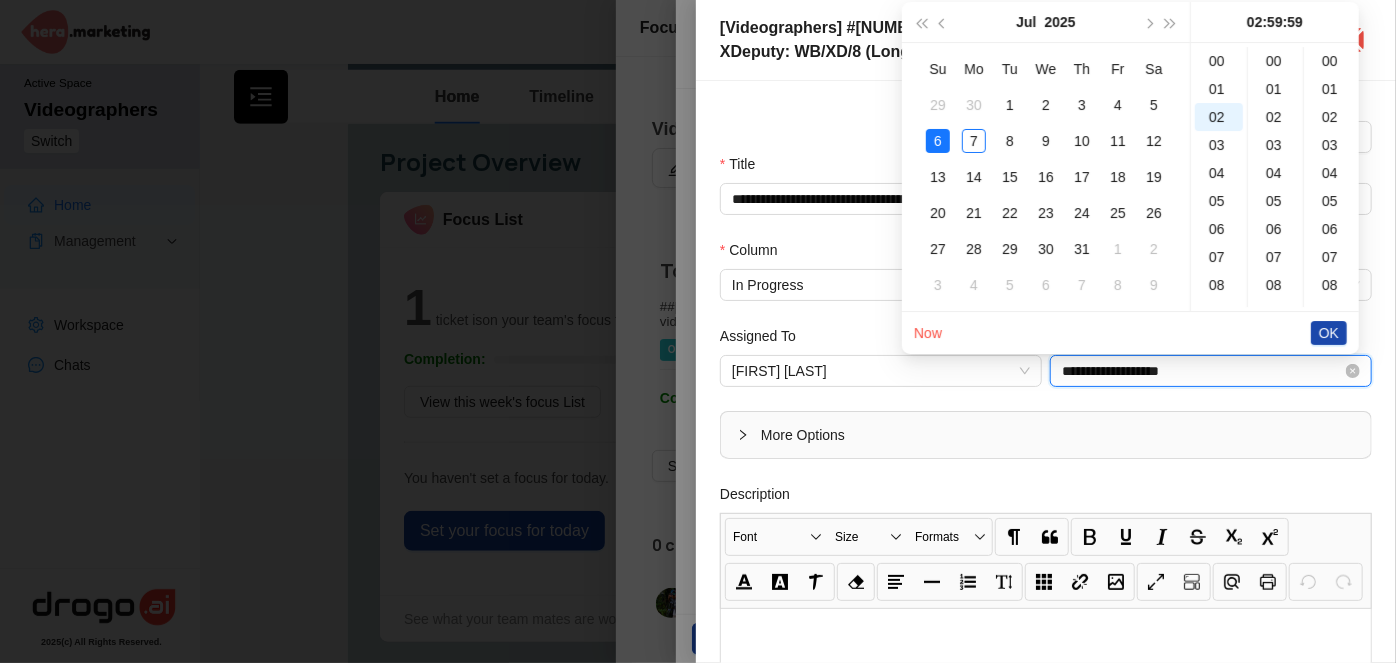 scroll, scrollTop: 56, scrollLeft: 0, axis: vertical 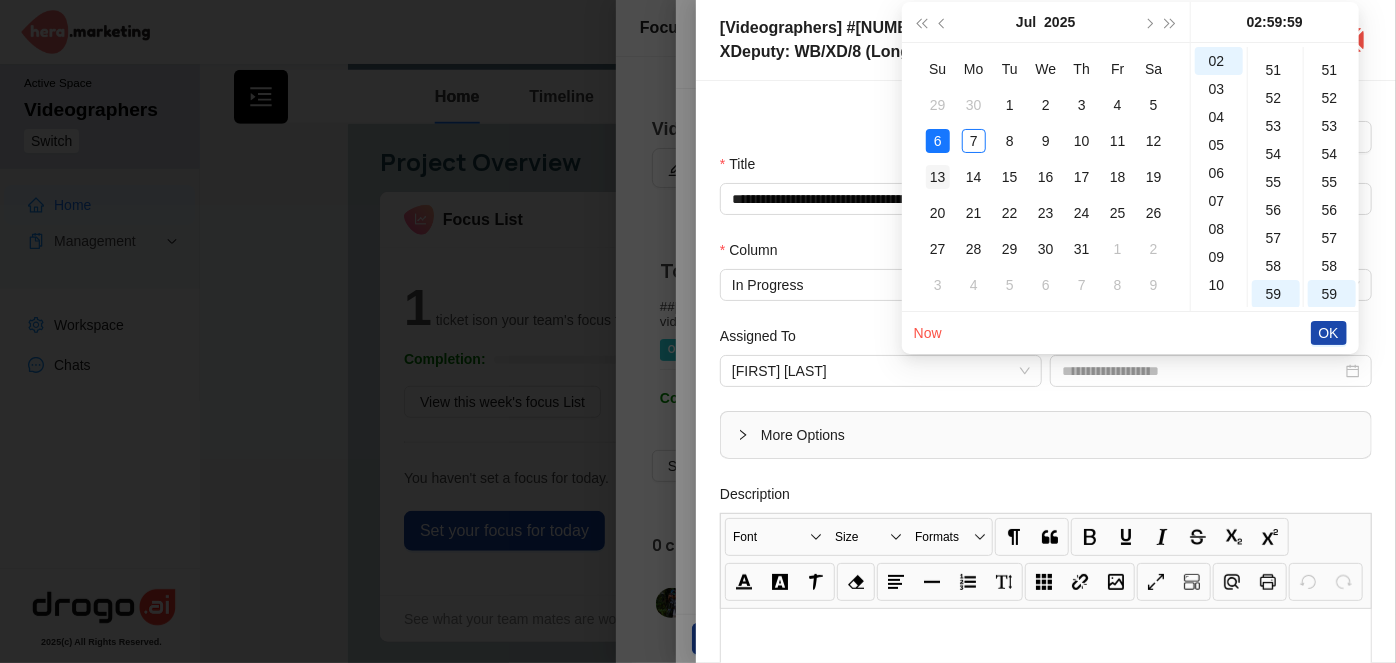 click on "13" at bounding box center [938, 177] 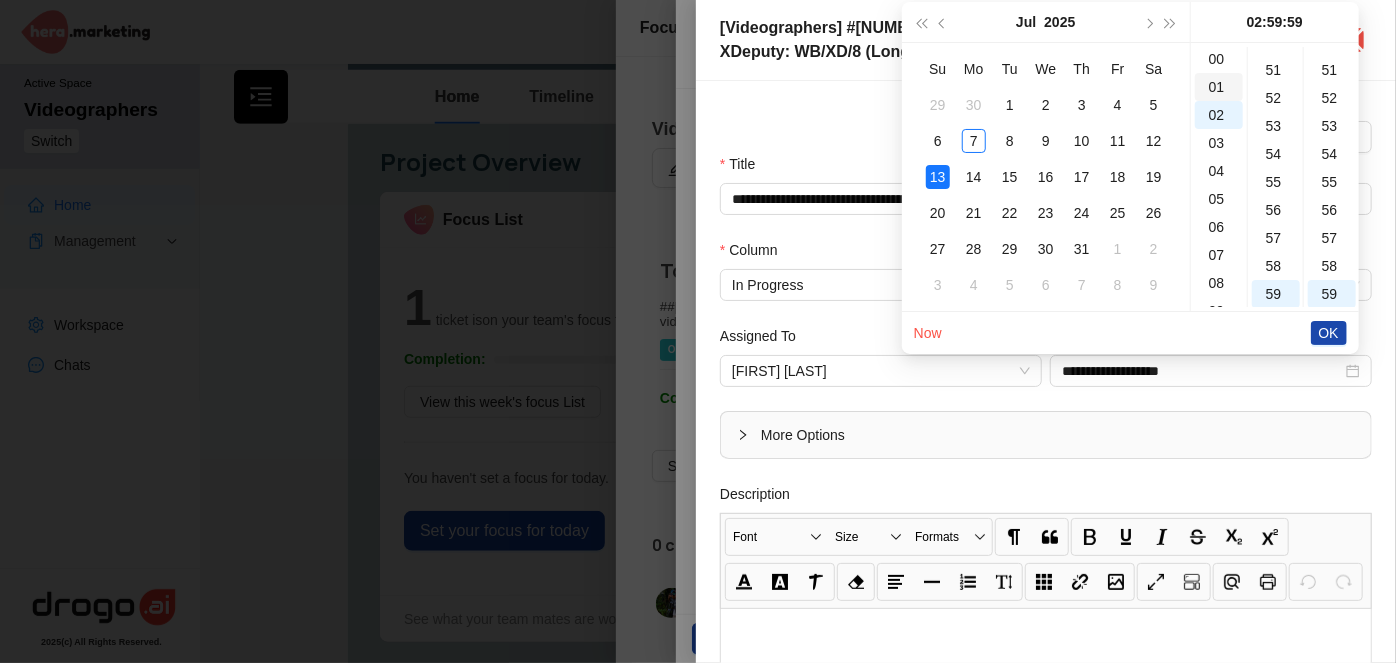 scroll, scrollTop: 0, scrollLeft: 0, axis: both 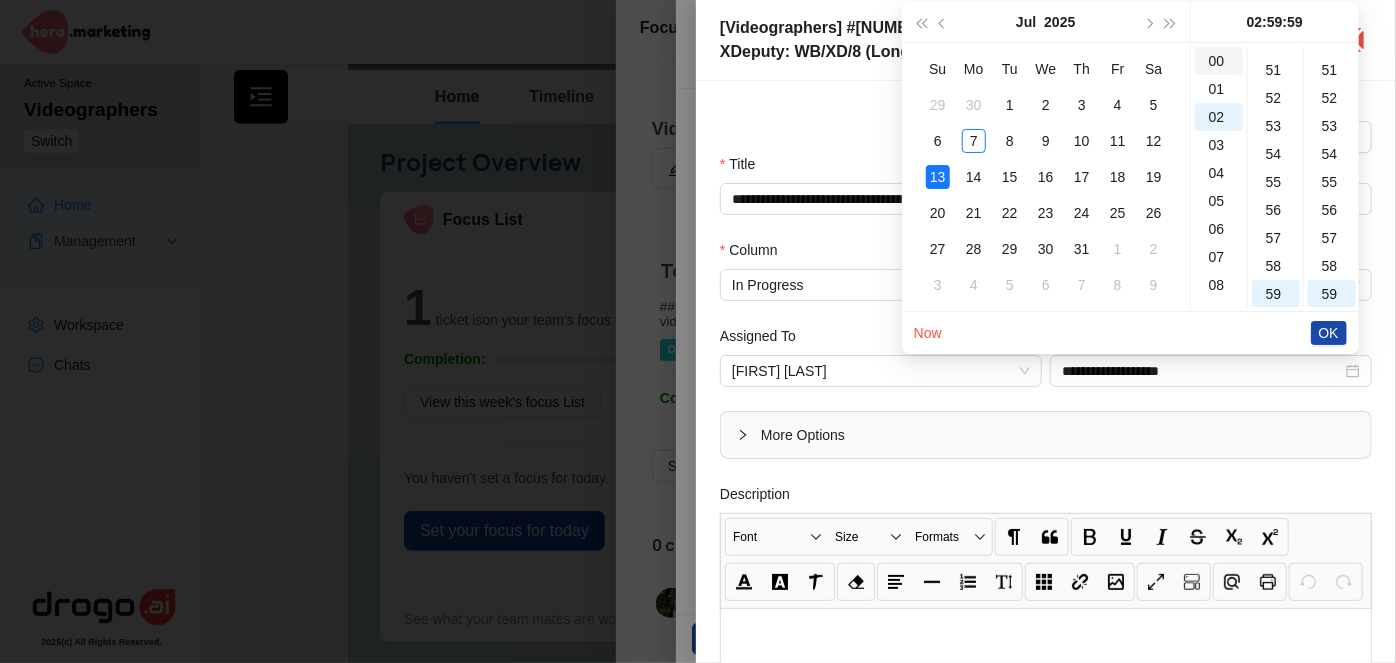 click on "00" at bounding box center (1219, 61) 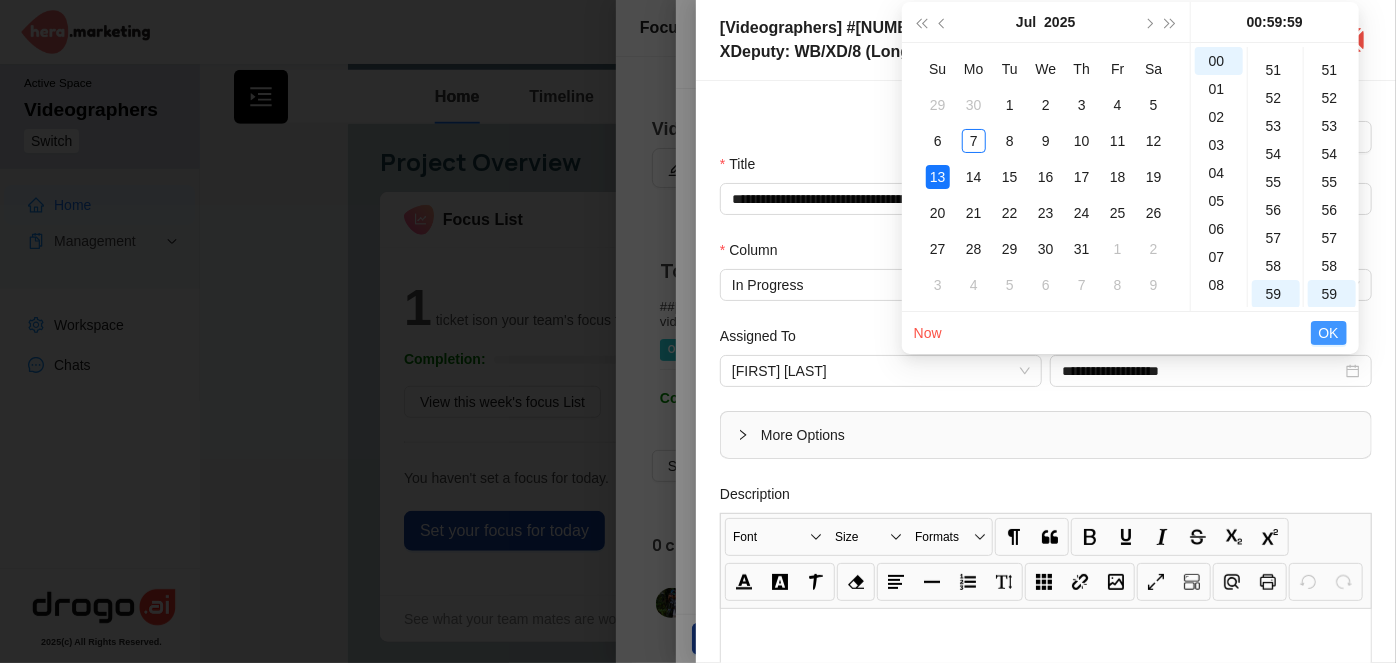 click on "OK" at bounding box center (1329, 333) 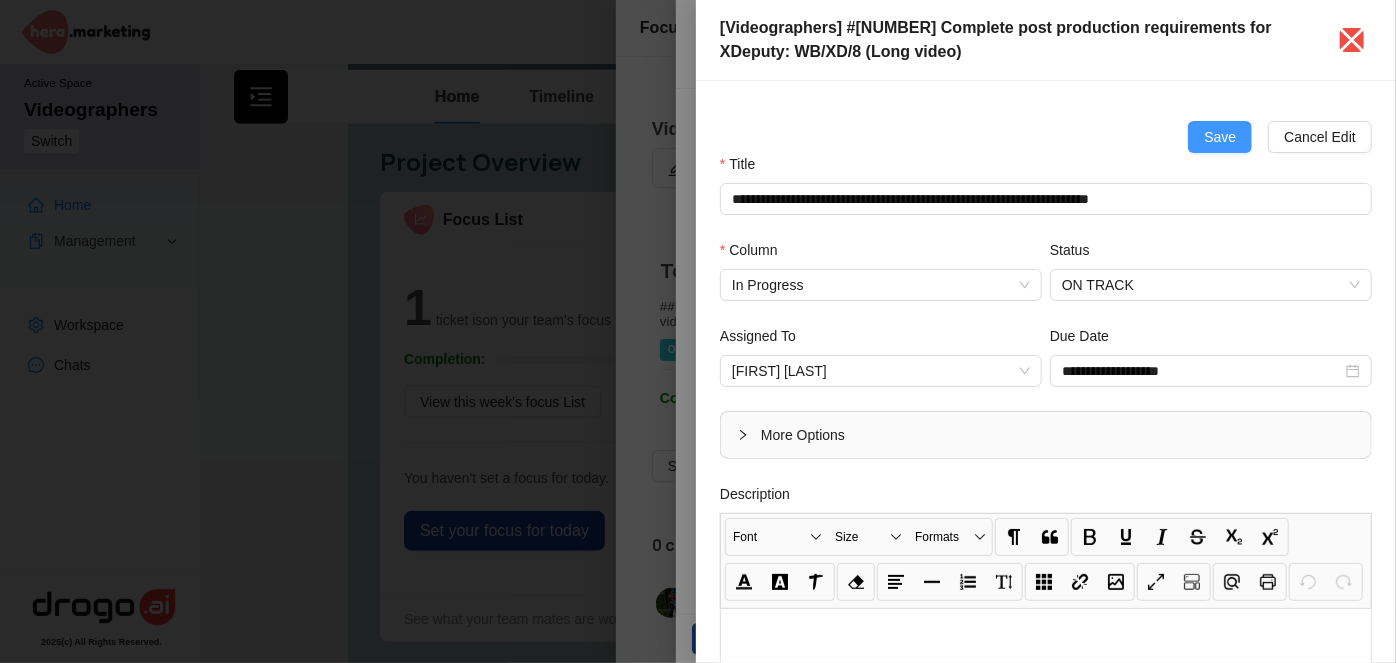 click on "Save" at bounding box center (1220, 137) 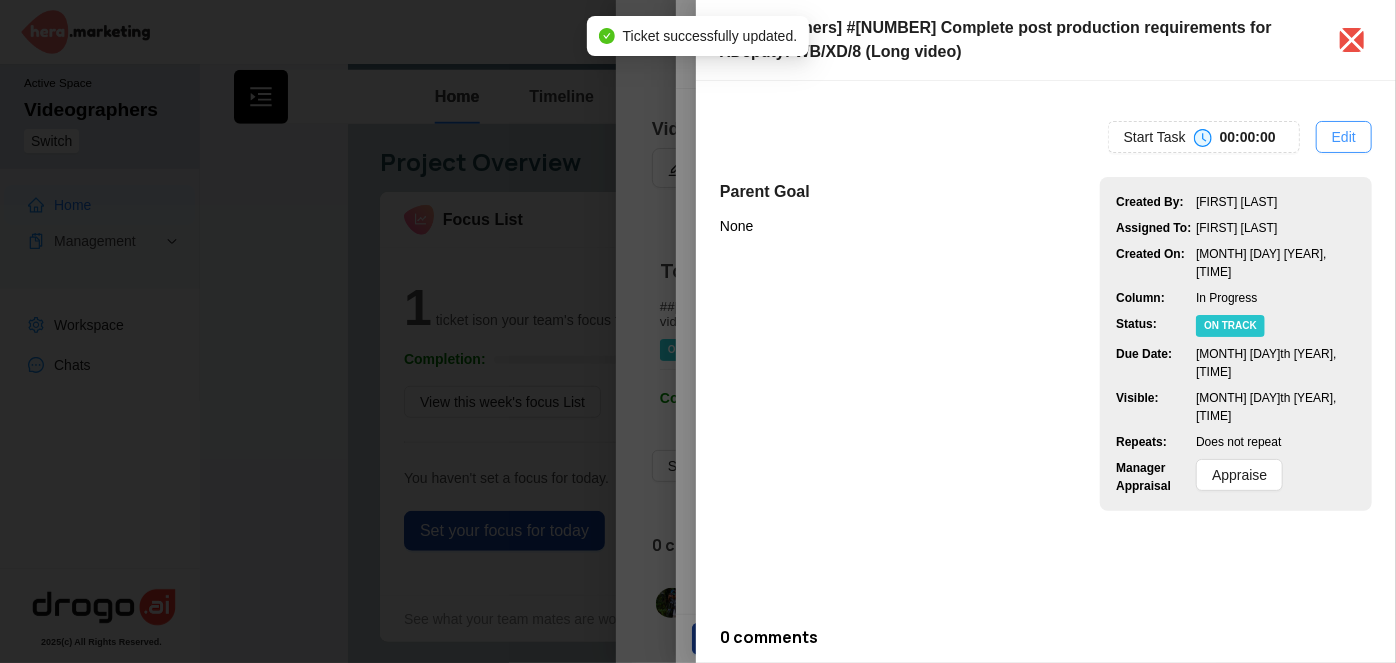 click on "Edit" at bounding box center (1344, 137) 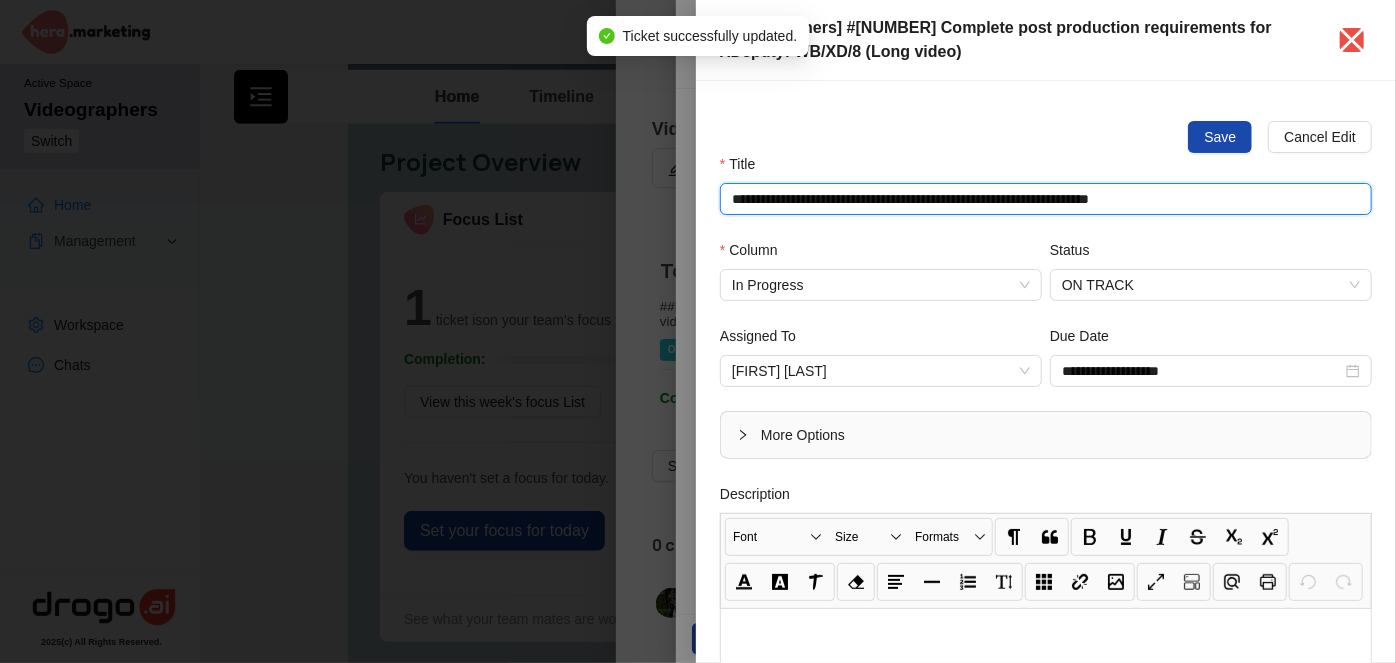 click on "**********" at bounding box center [1046, 199] 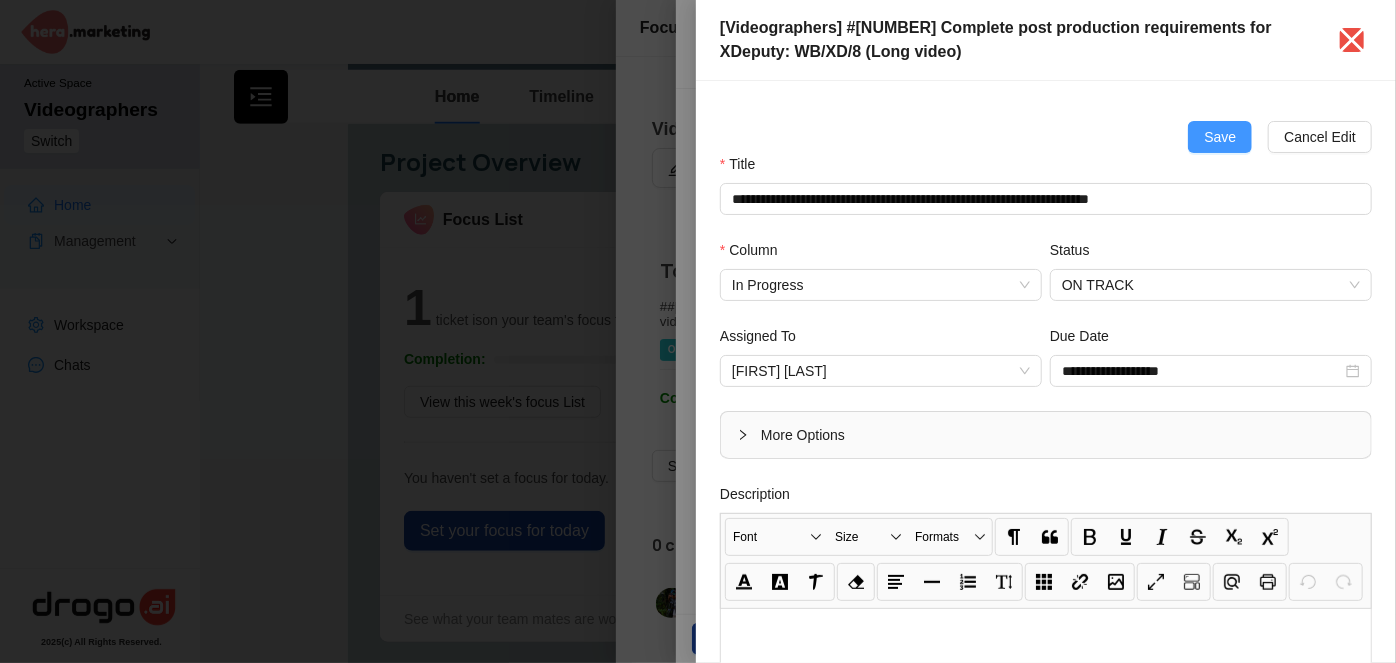 click on "Save" at bounding box center (1220, 137) 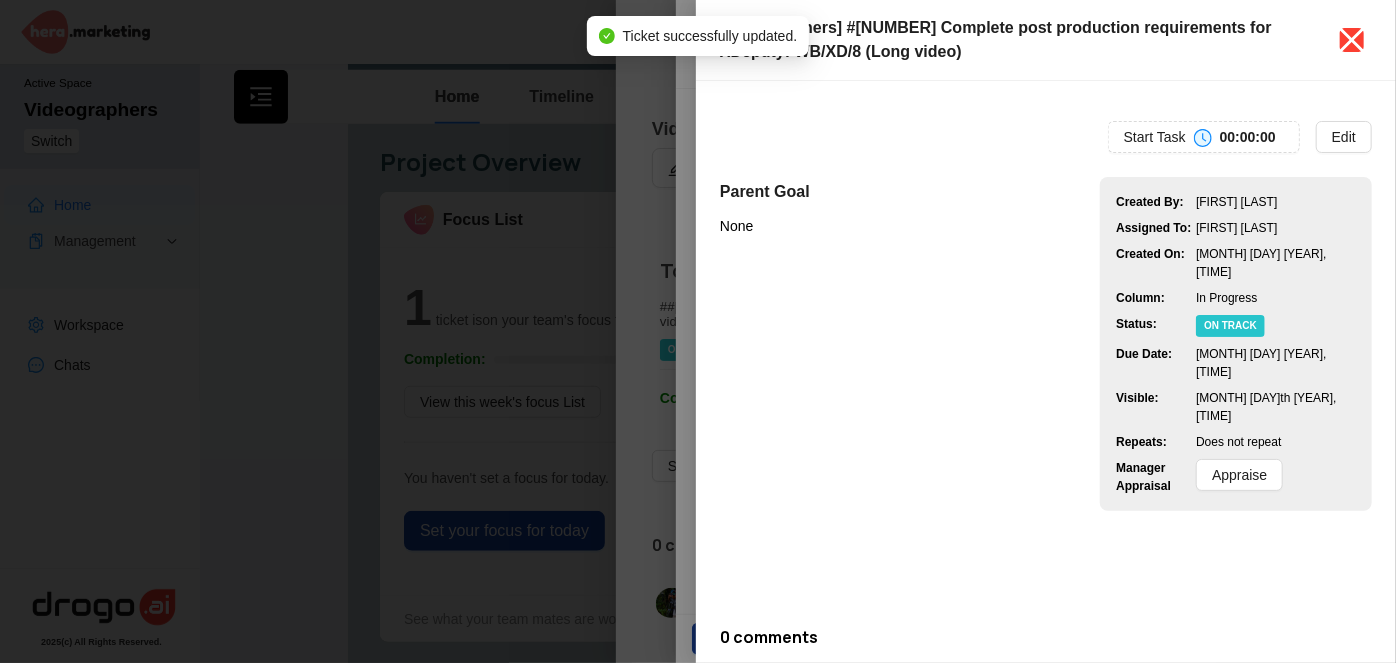 click at bounding box center [1172, 28] 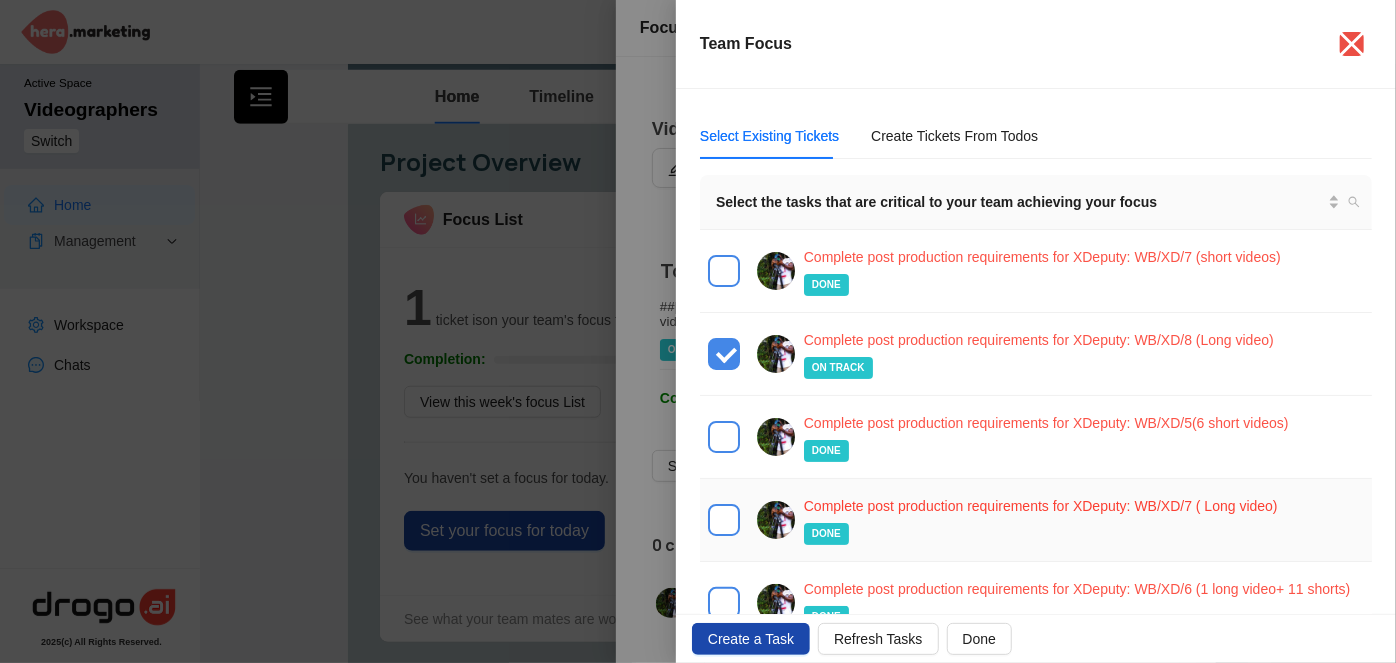 scroll, scrollTop: 0, scrollLeft: 0, axis: both 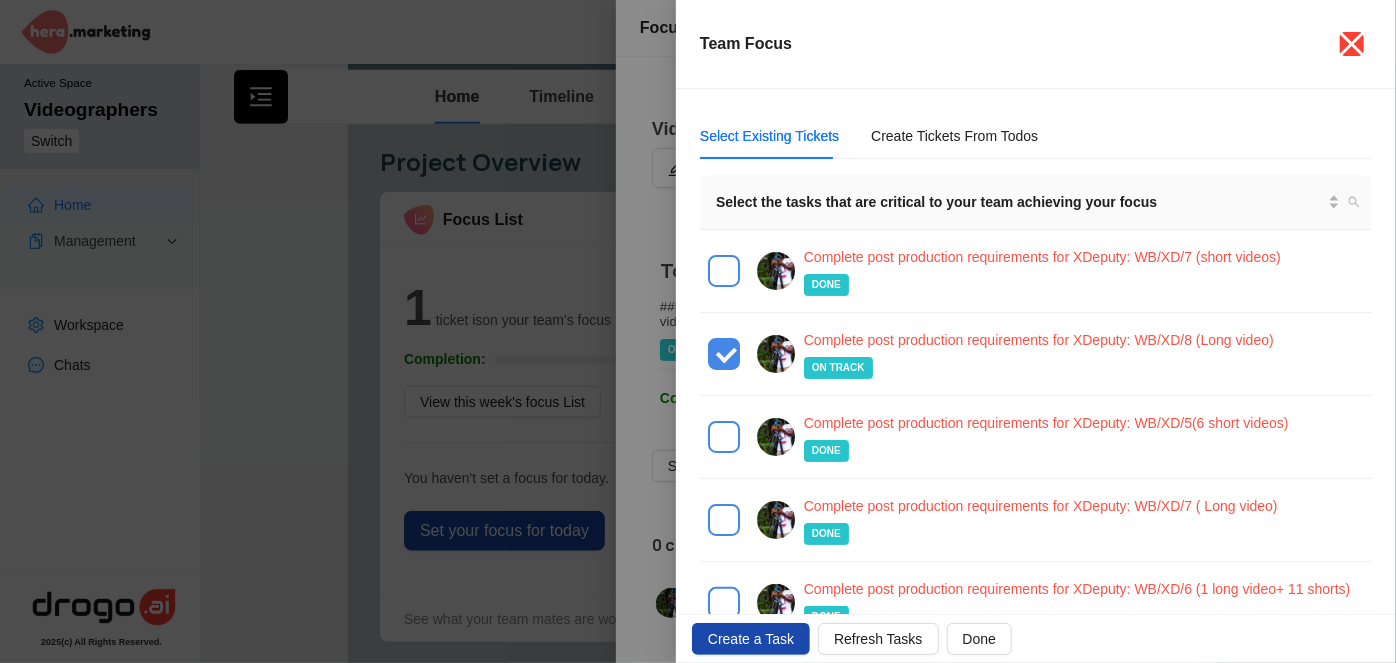 click at bounding box center [1172, 28] 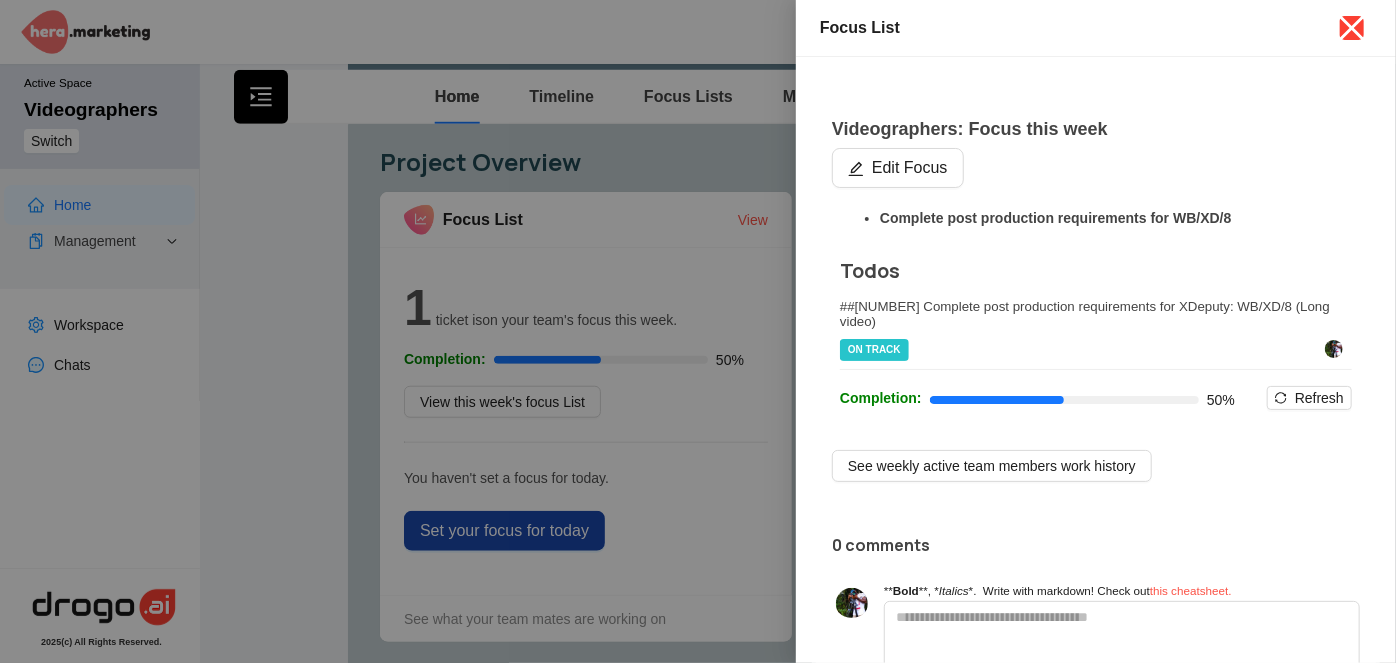 click at bounding box center (1352, 28) 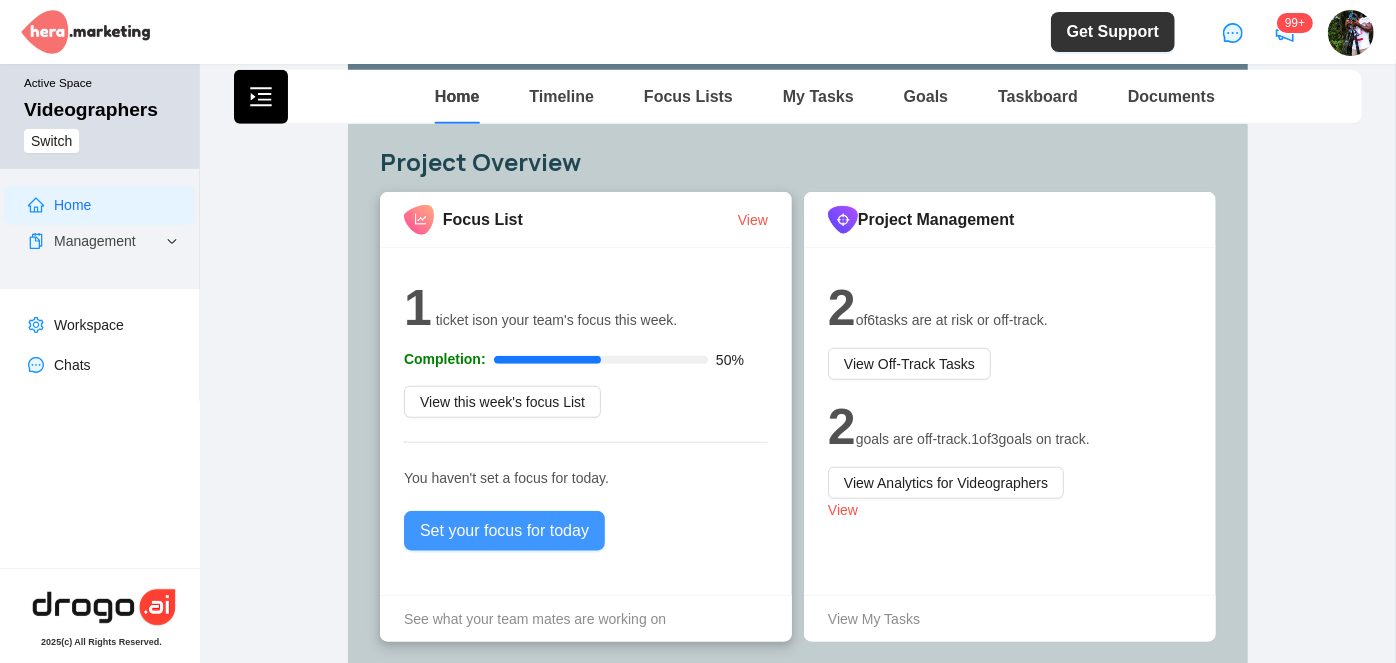 click on "Set your focus for today" at bounding box center (504, 531) 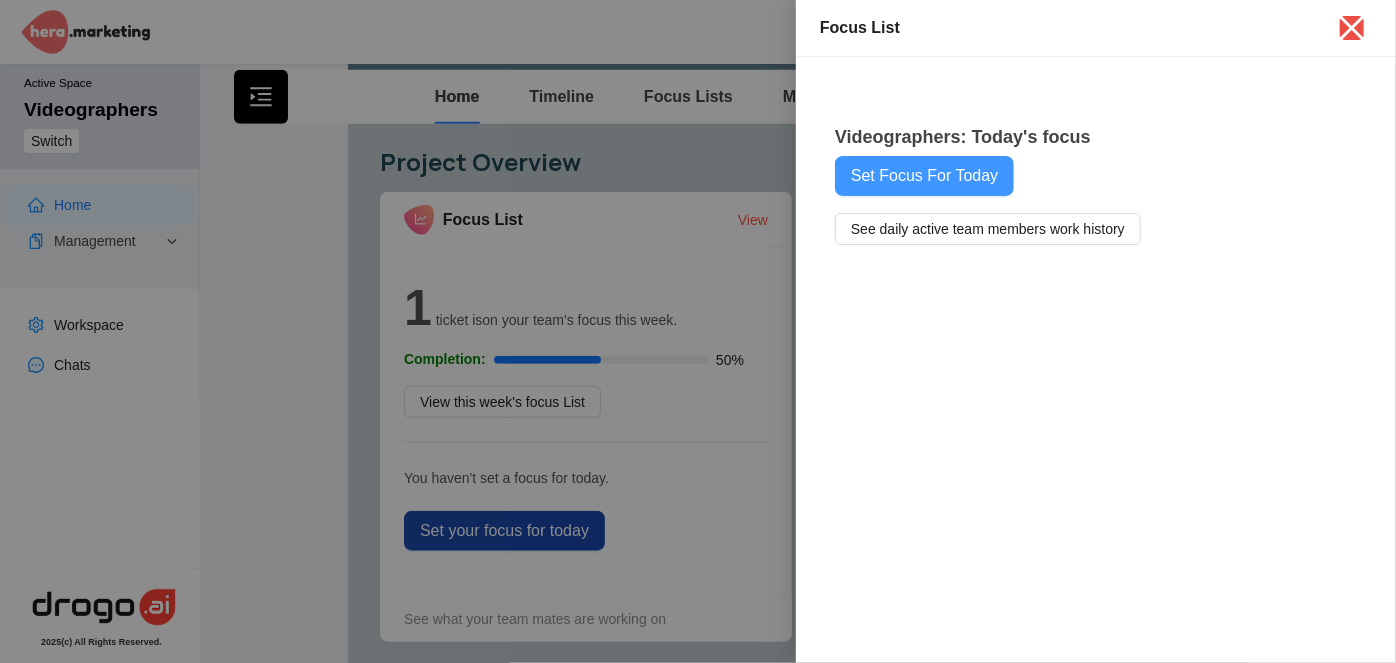 click on "Set Focus For Today" at bounding box center (924, 176) 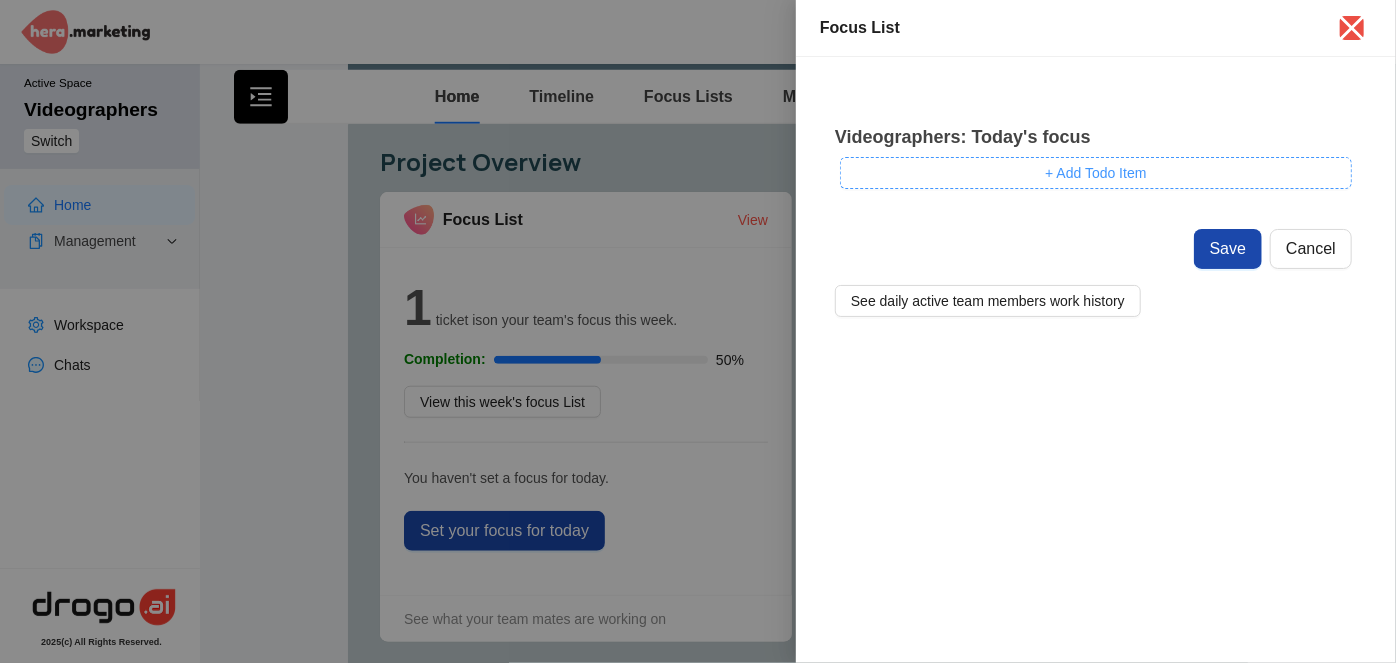 click on "+ Add Todo Item" at bounding box center [1096, 173] 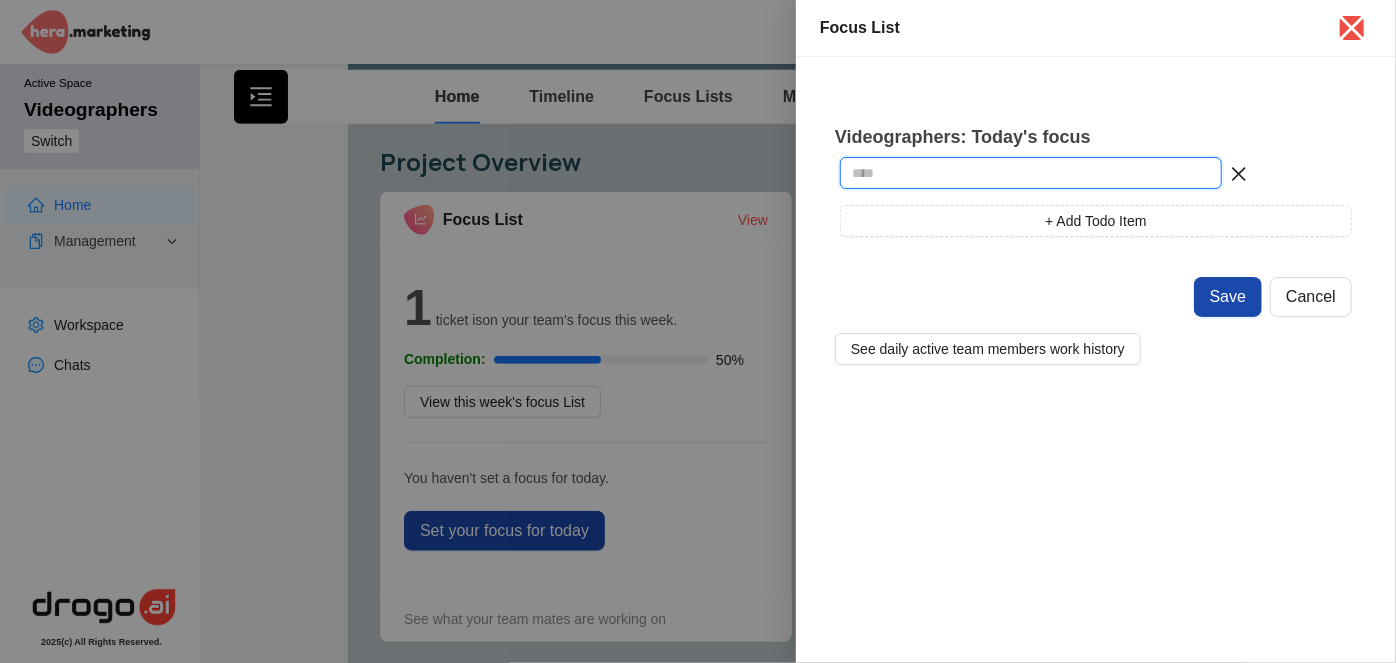 click at bounding box center (1031, 173) 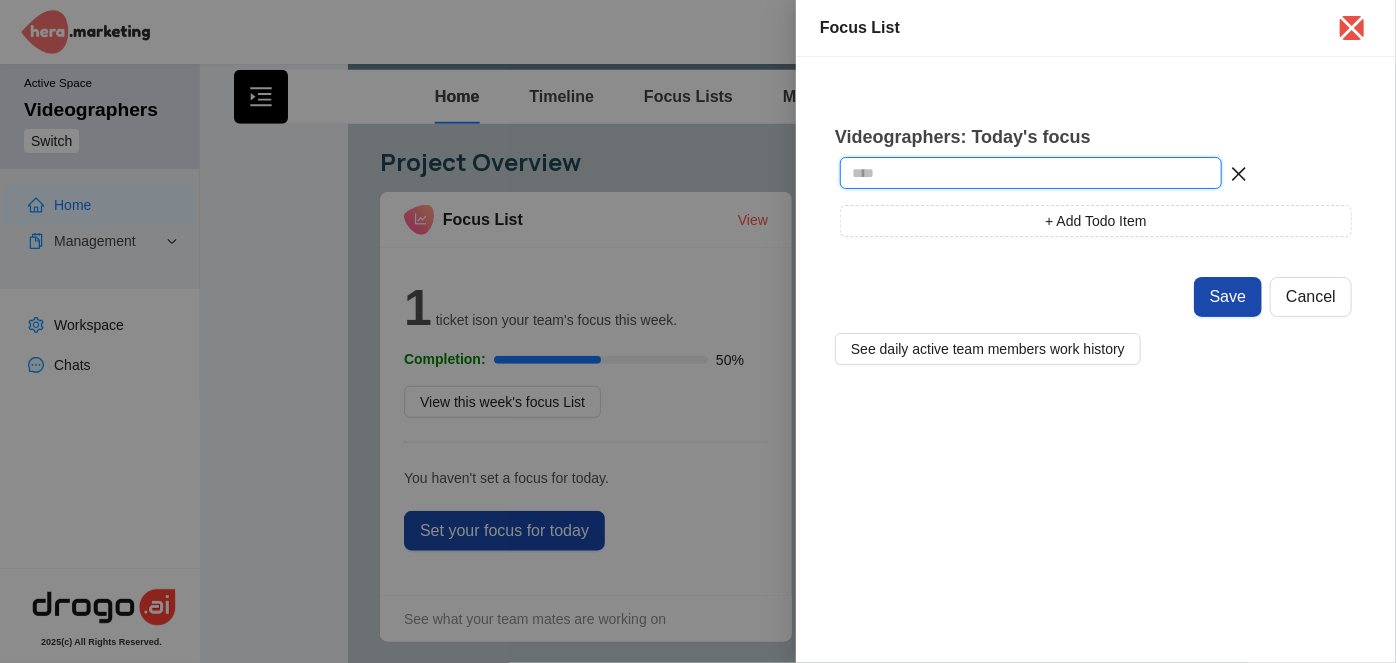 paste on "**********" 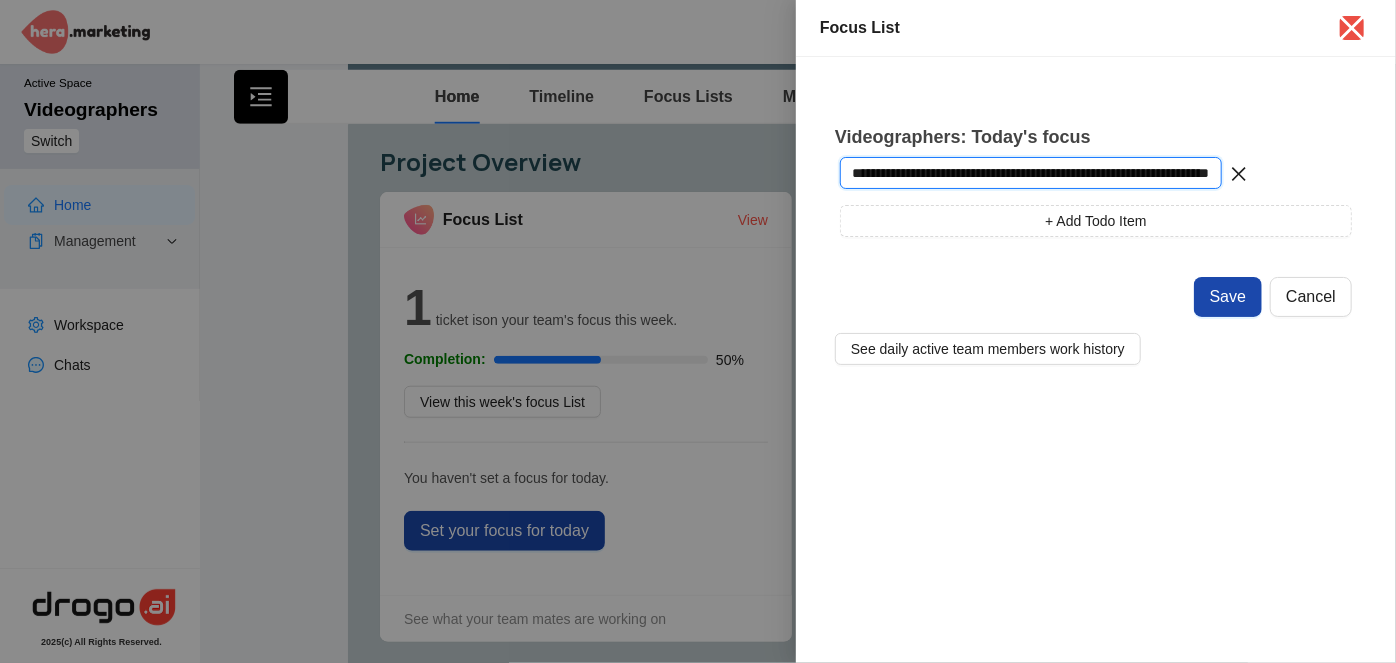 scroll, scrollTop: 0, scrollLeft: 113, axis: horizontal 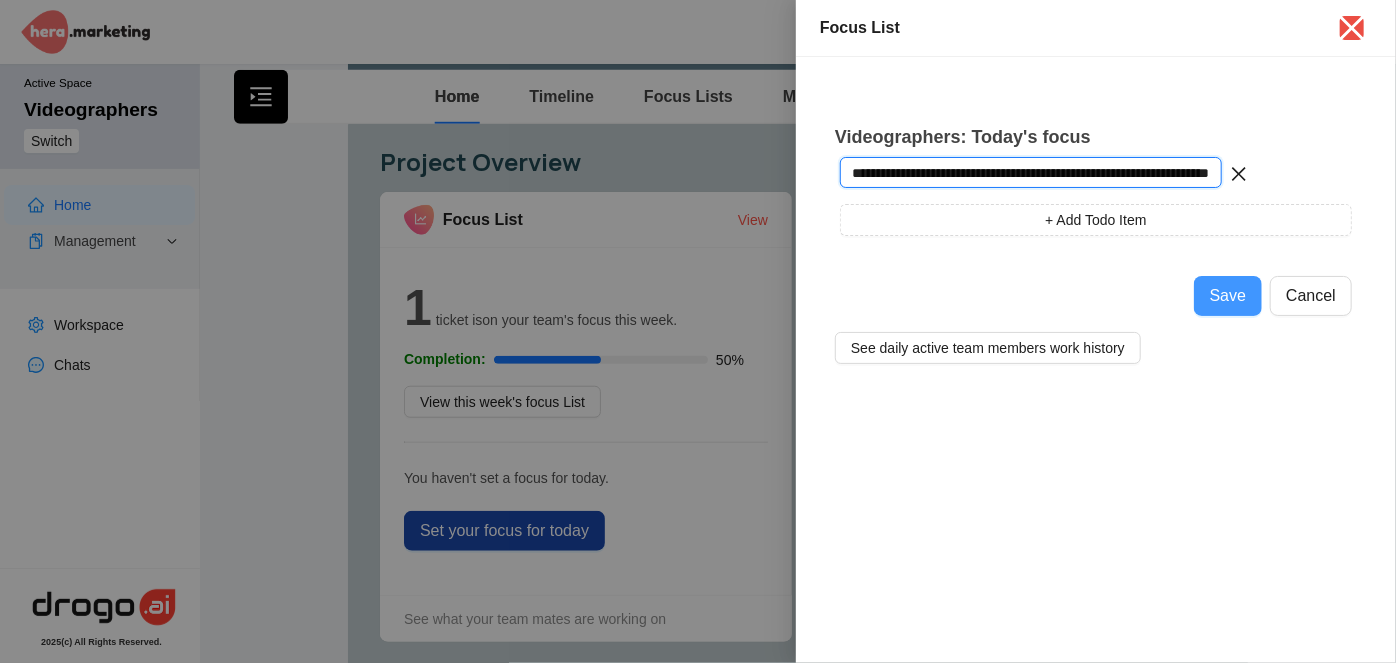 type on "**********" 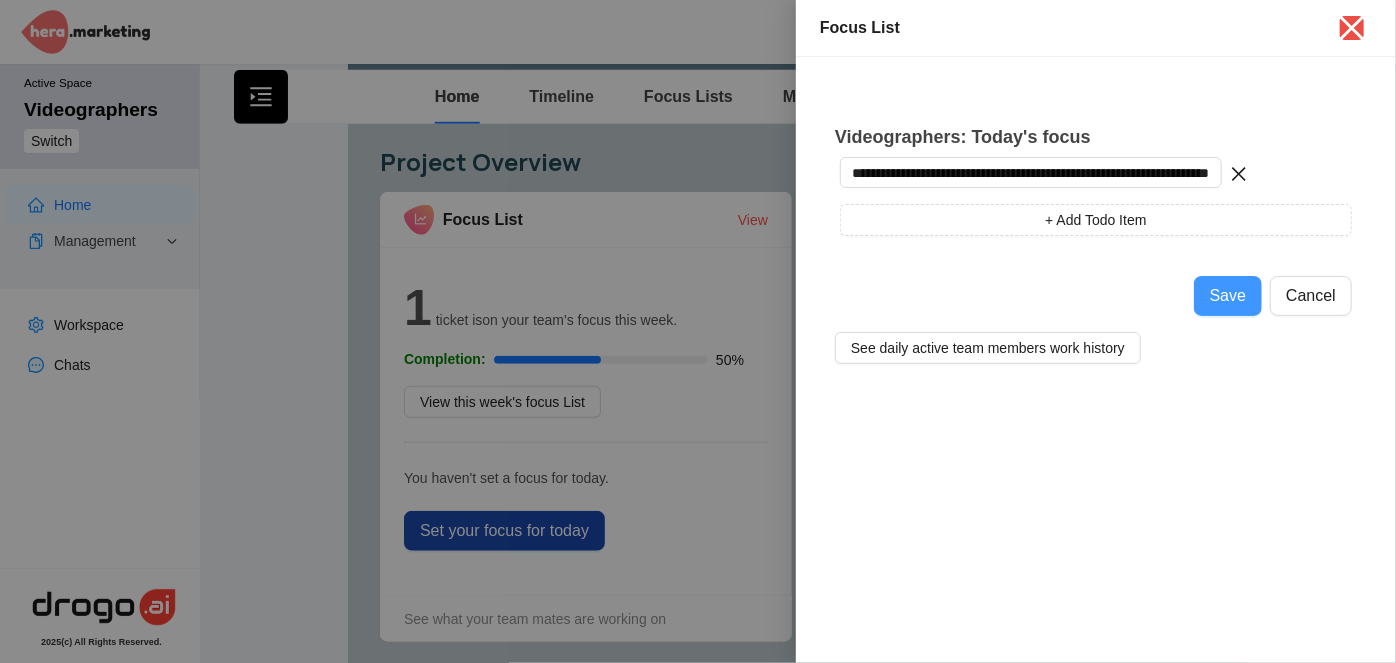 scroll, scrollTop: 0, scrollLeft: 0, axis: both 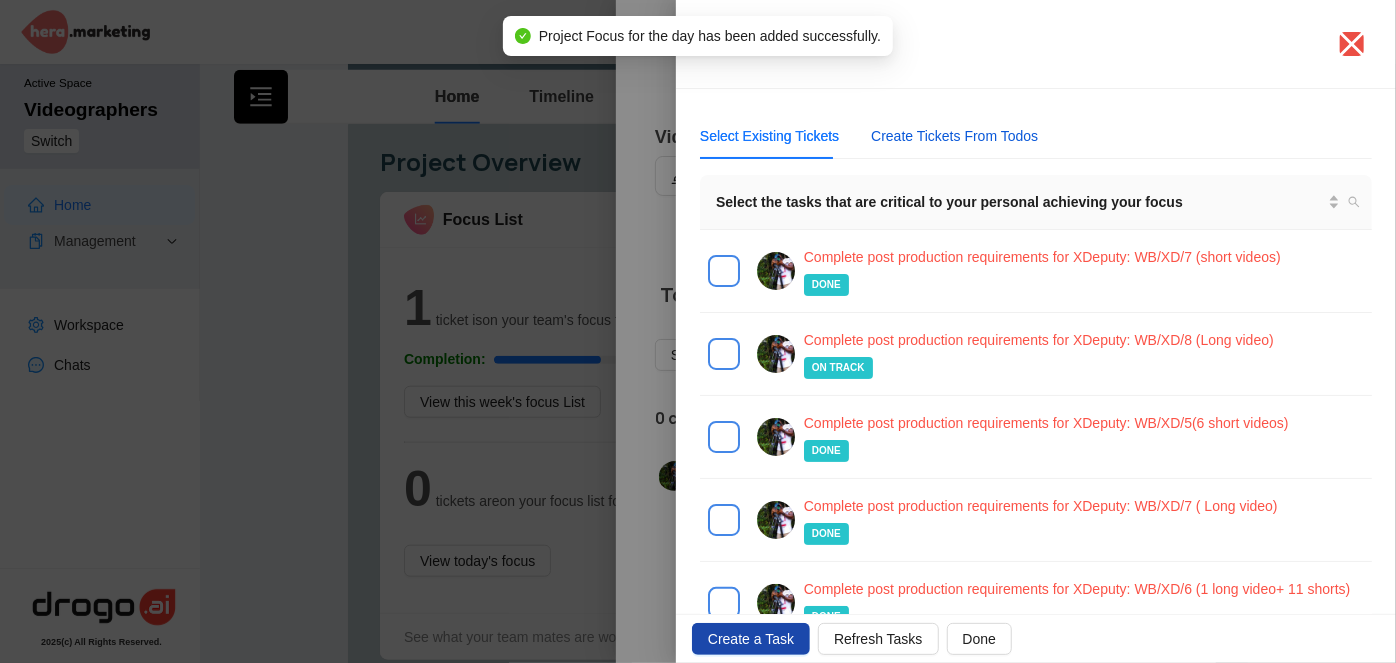 click on "Create Tickets From Todos" at bounding box center (954, 136) 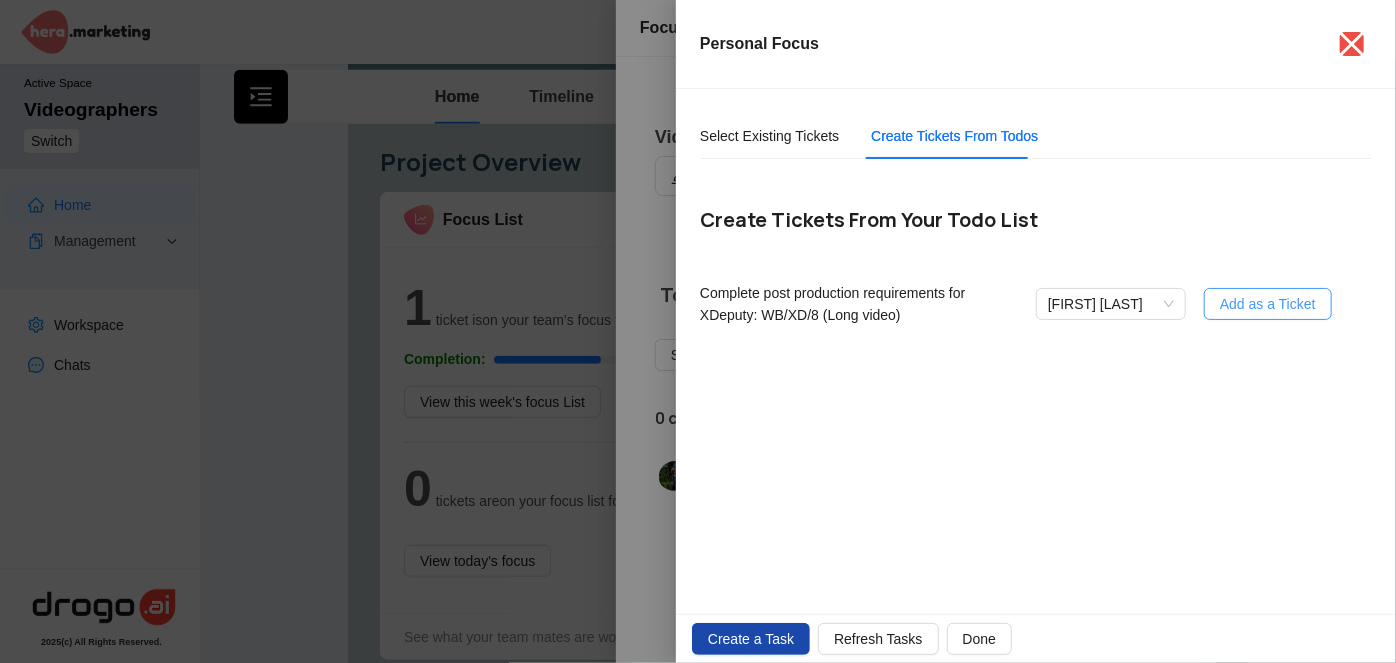 click on "Add as a Ticket" at bounding box center [1268, 304] 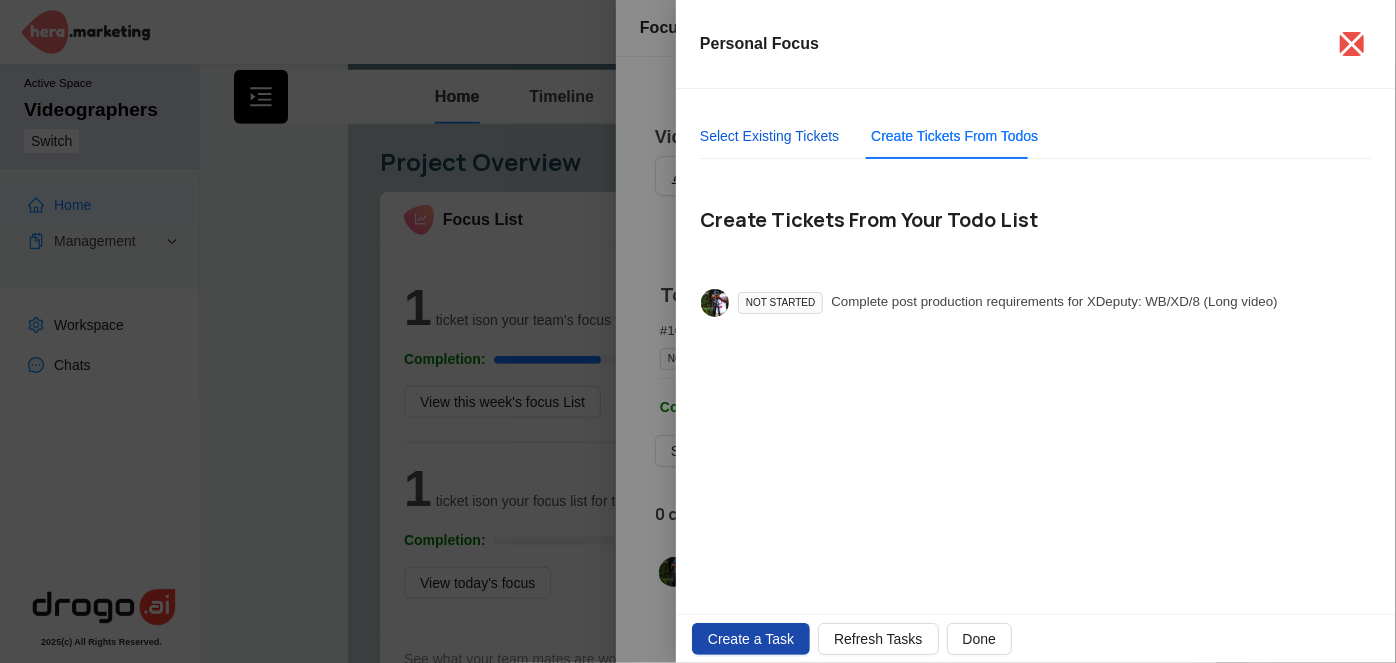 click on "Select Existing Tickets" at bounding box center (769, 136) 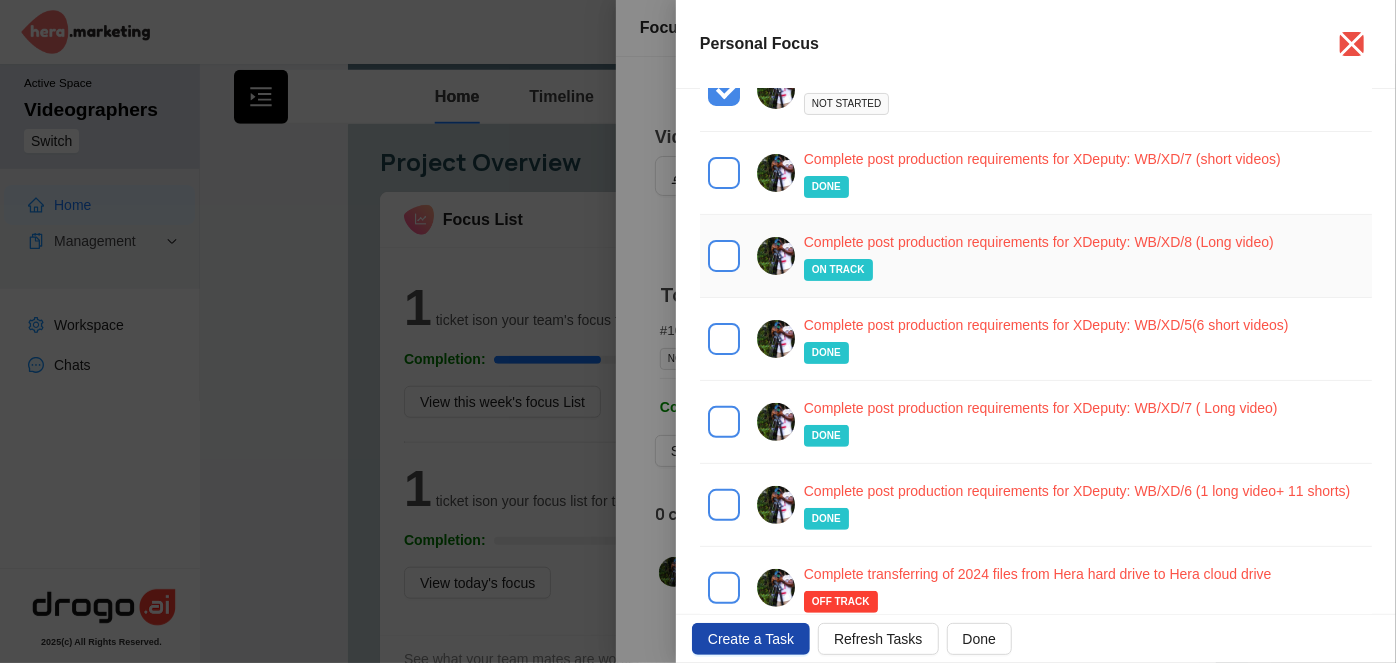scroll, scrollTop: 0, scrollLeft: 0, axis: both 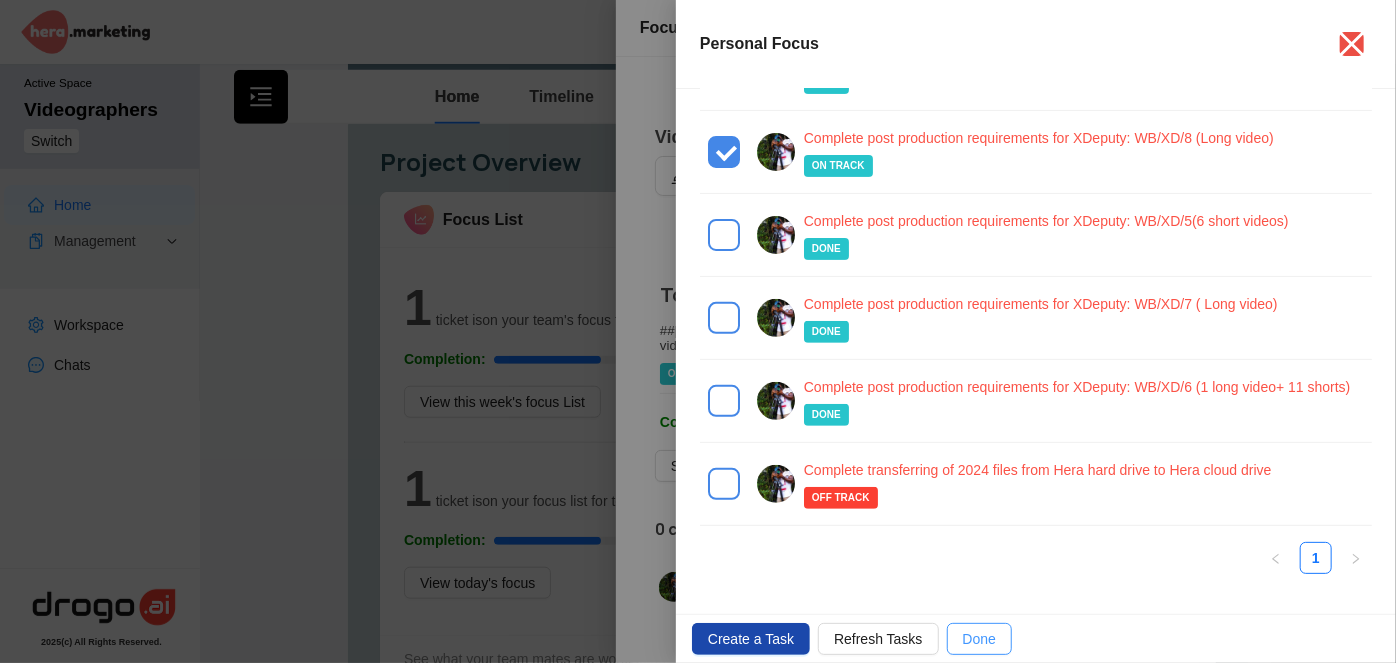 click on "Done" at bounding box center [878, 639] 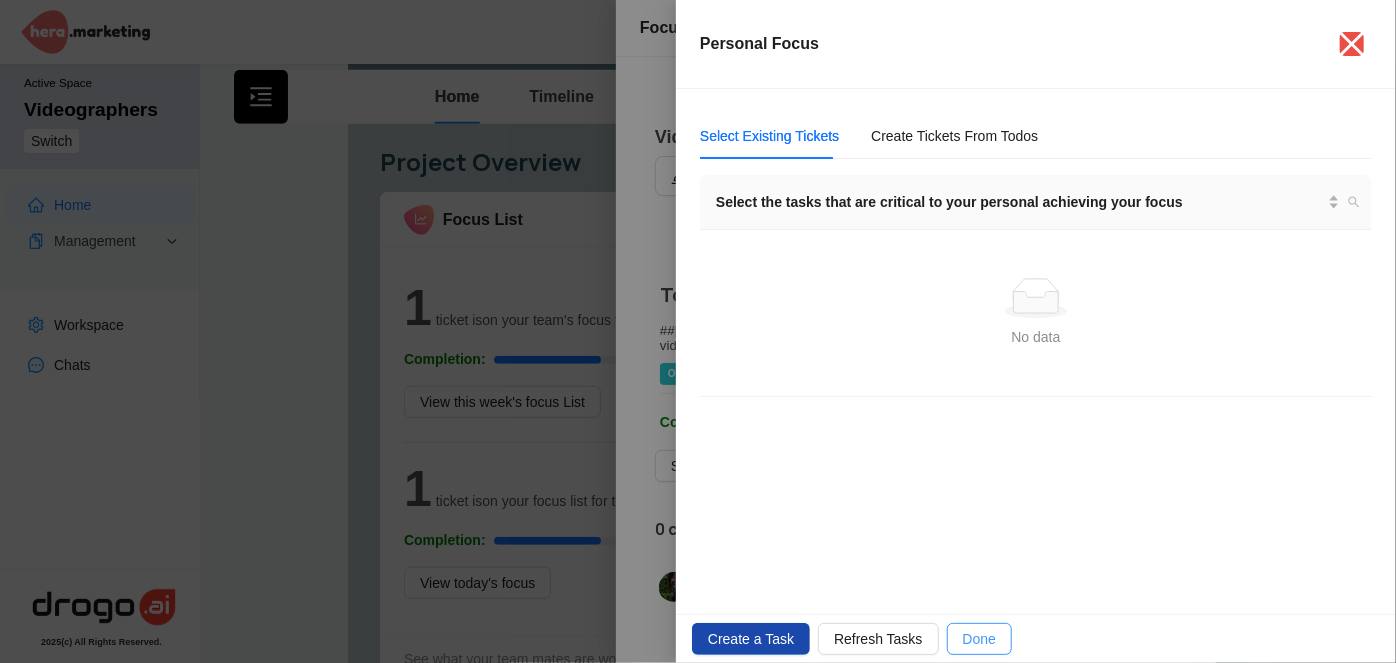 scroll, scrollTop: 0, scrollLeft: 0, axis: both 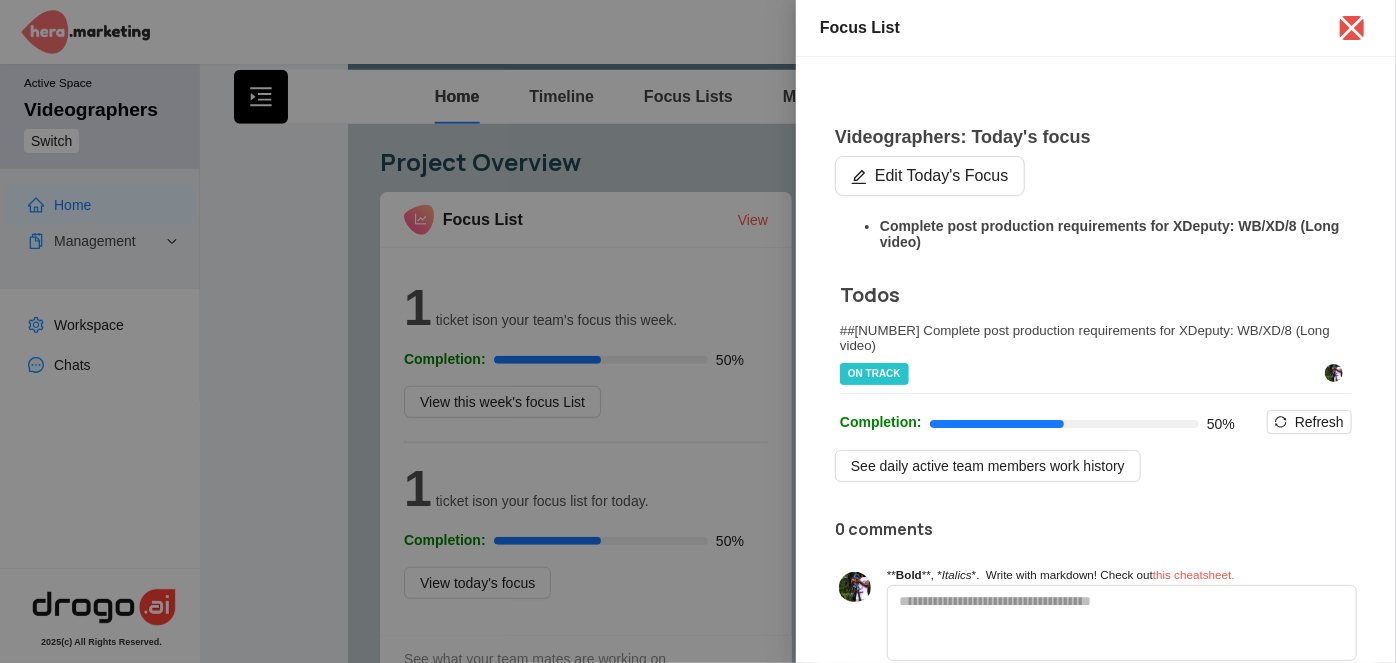 click at bounding box center [698, 331] 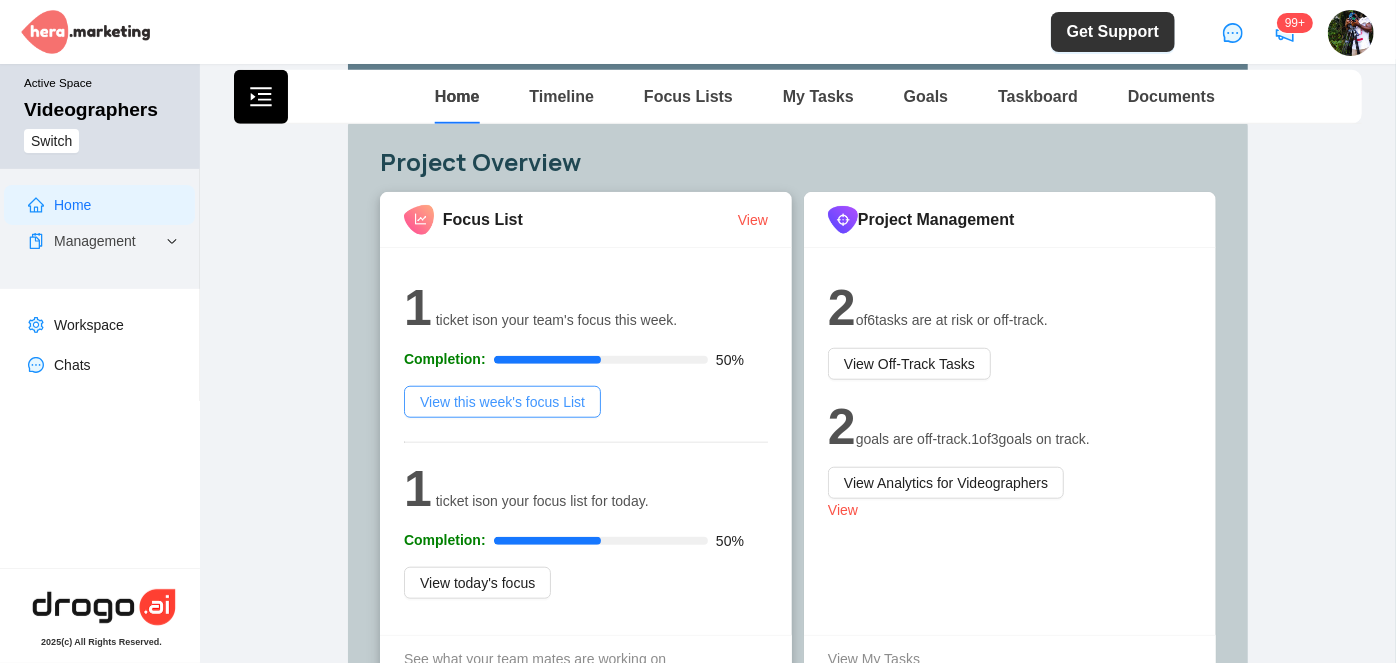 click on "View this week's focus List" at bounding box center [502, 402] 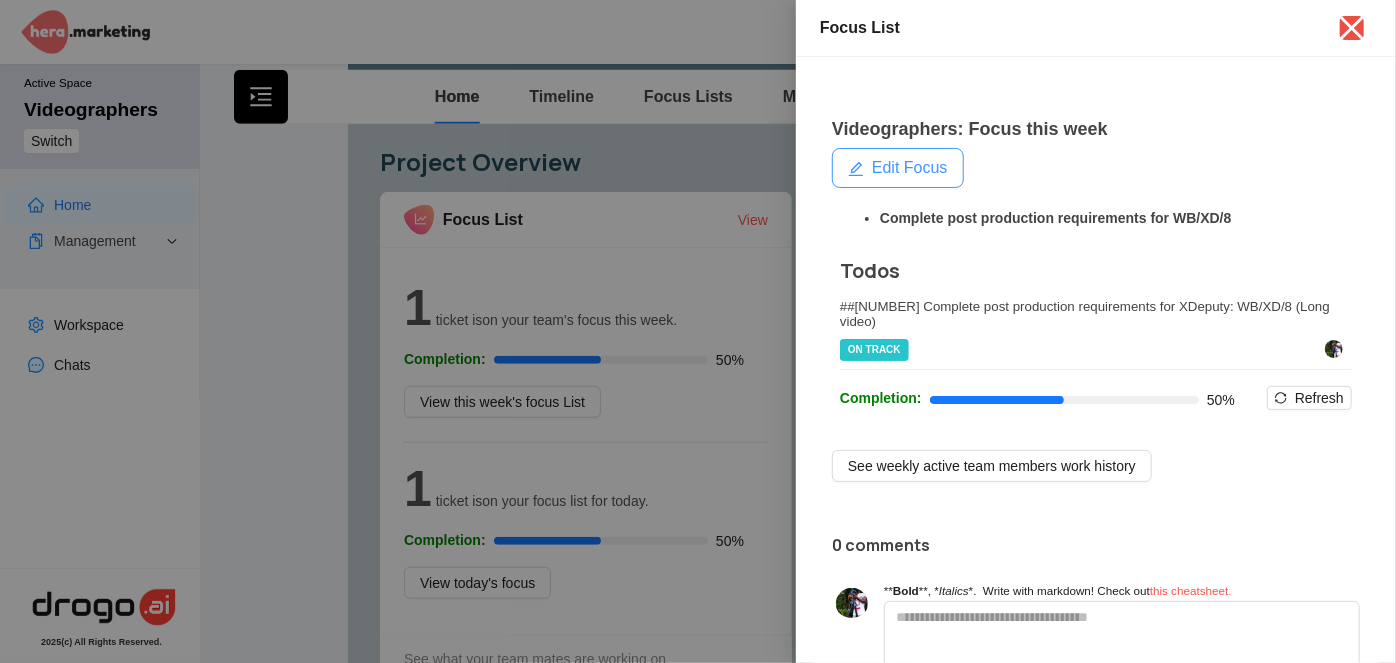 click on "Edit Focus" at bounding box center [910, 168] 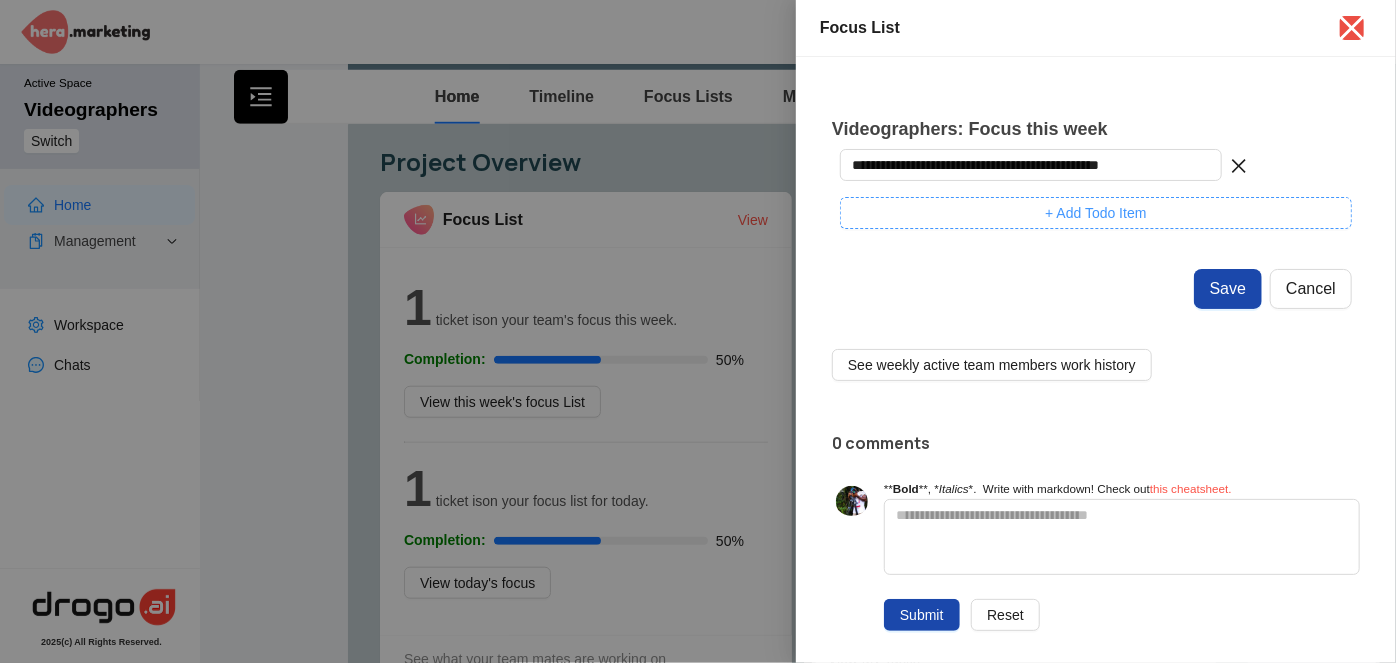 click on "+ Add Todo Item" at bounding box center [1096, 213] 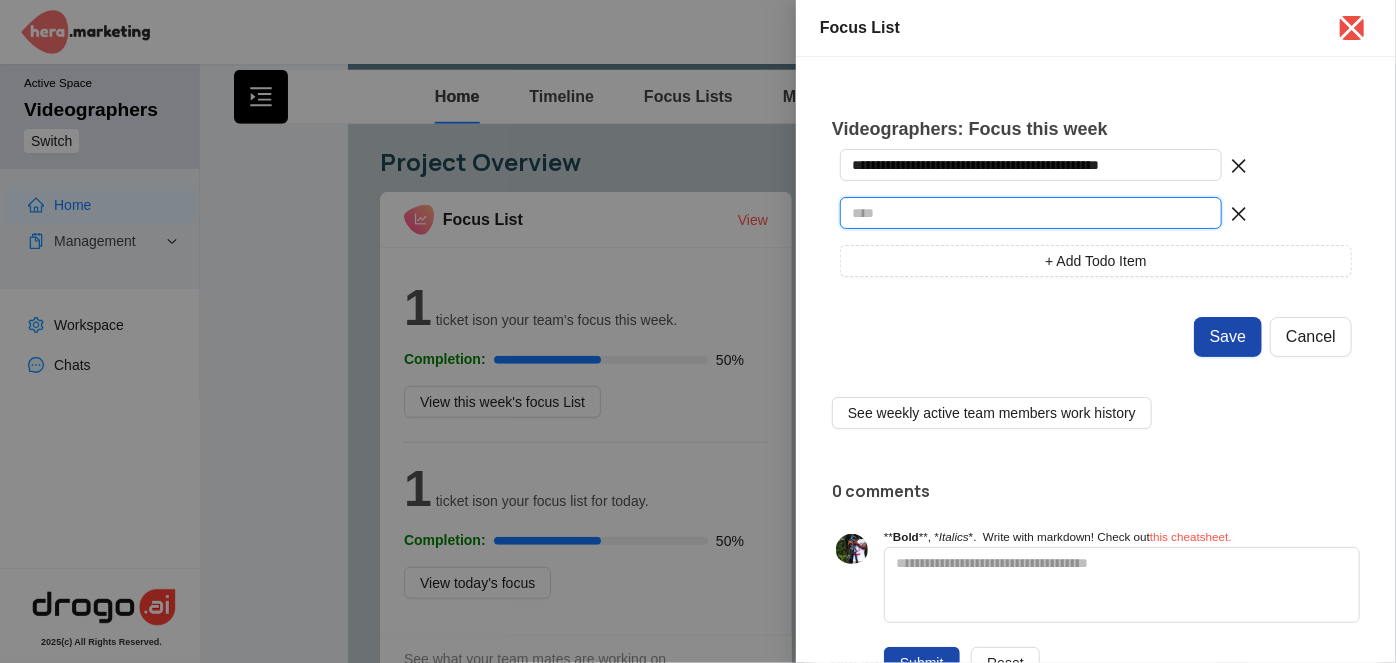 click at bounding box center [1031, 213] 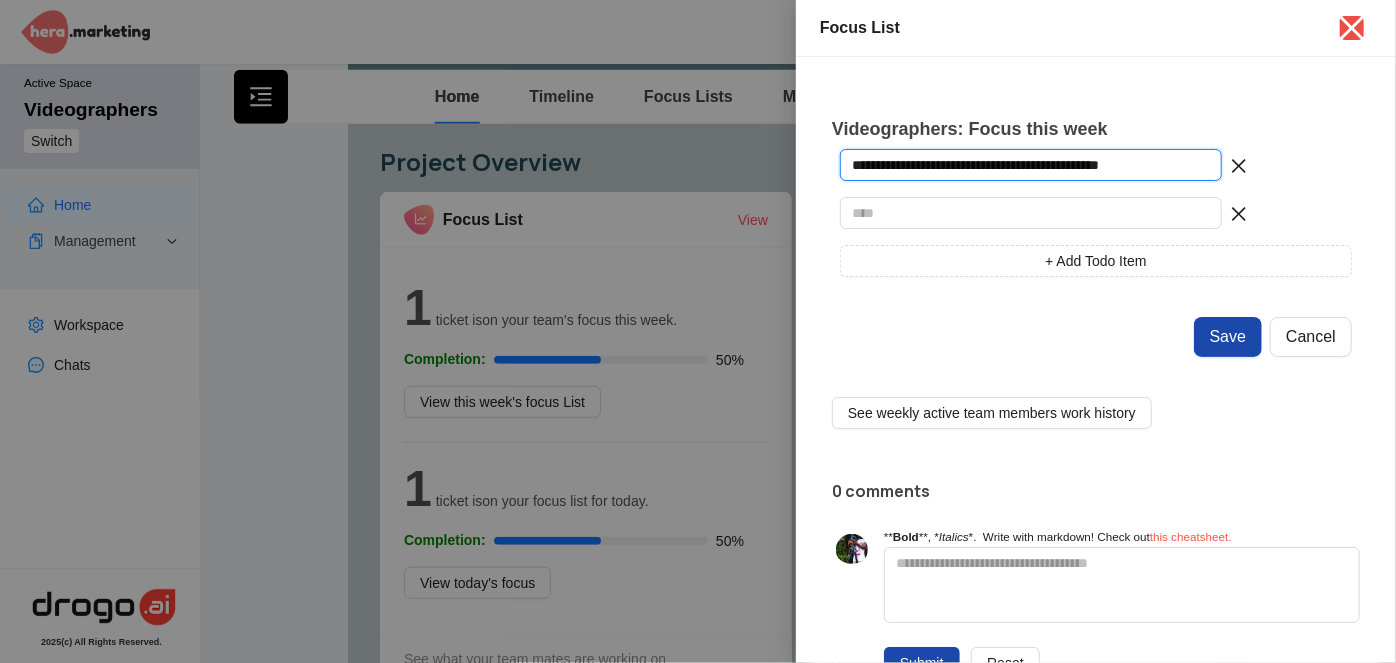 click on "**********" at bounding box center [1031, 165] 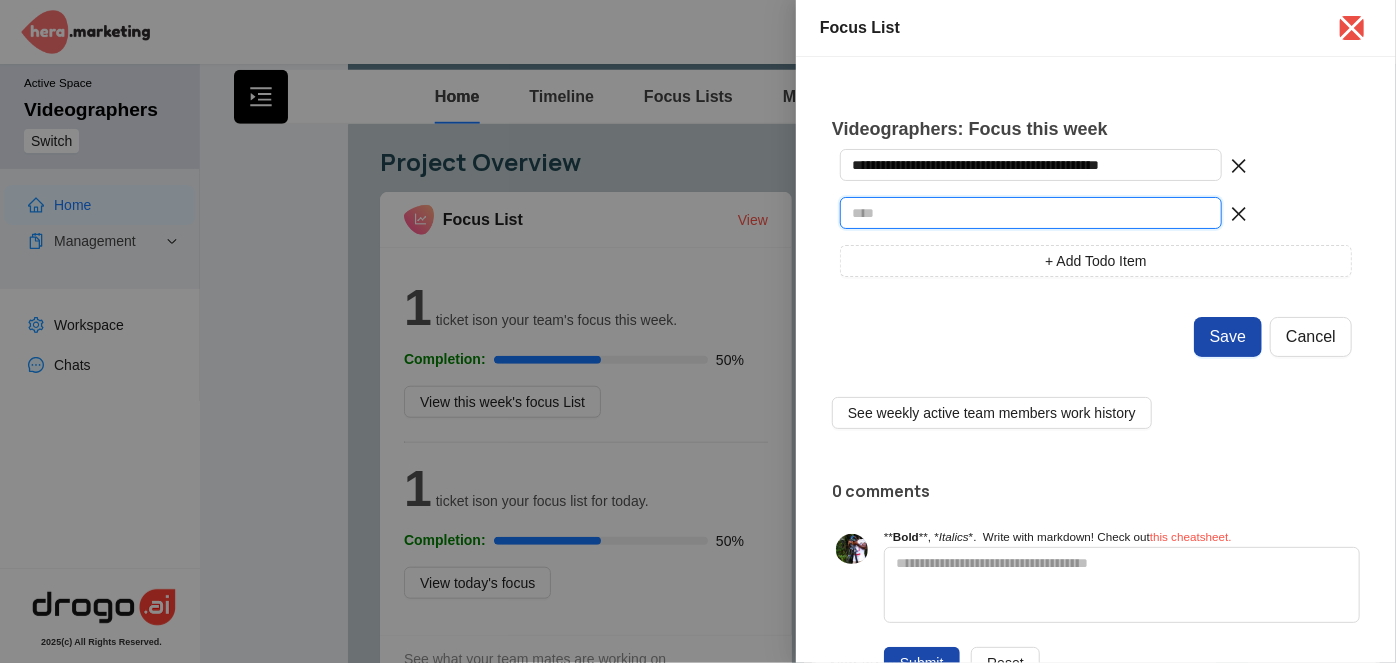 click at bounding box center [1031, 213] 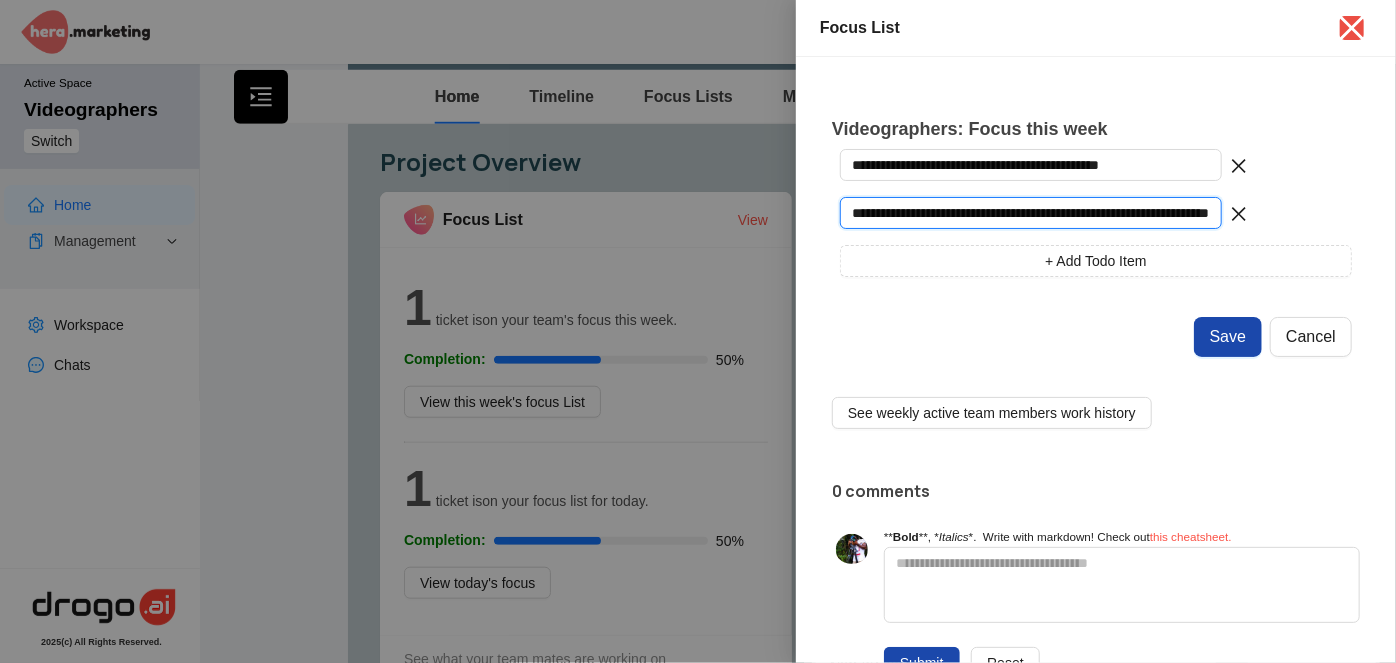 scroll, scrollTop: 0, scrollLeft: 123, axis: horizontal 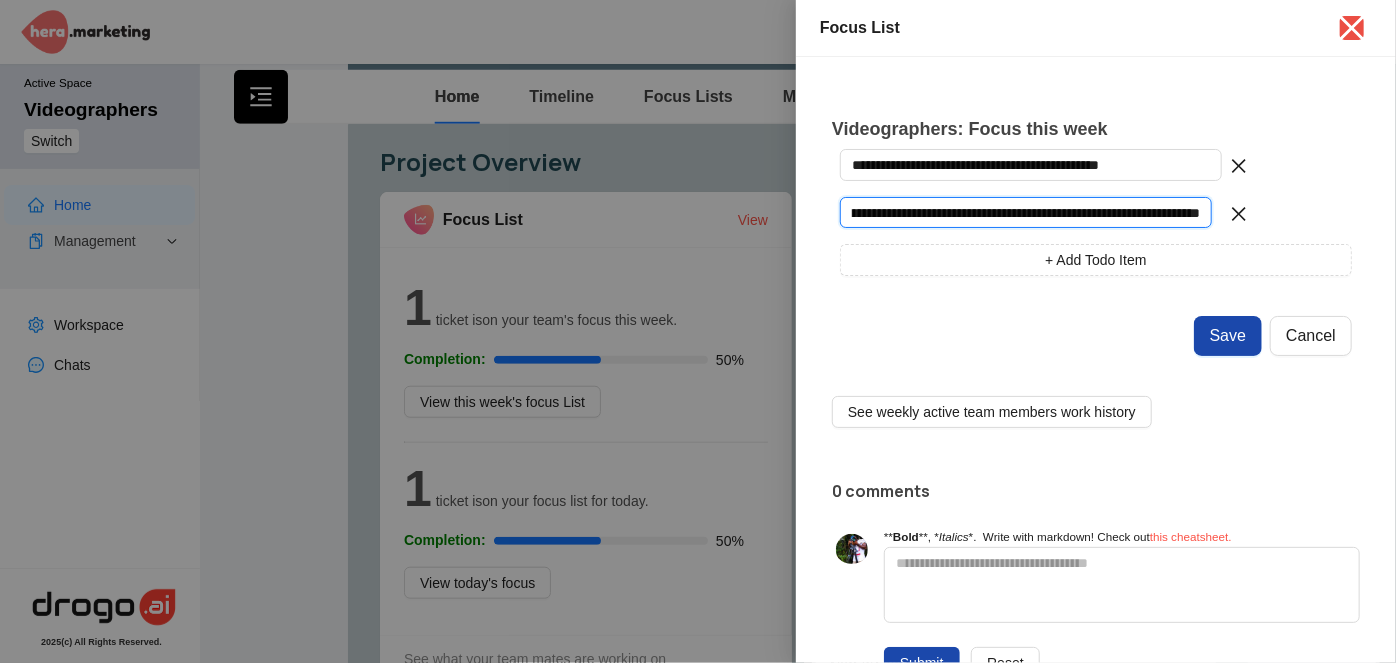 drag, startPoint x: 1195, startPoint y: 216, endPoint x: 1126, endPoint y: 216, distance: 69 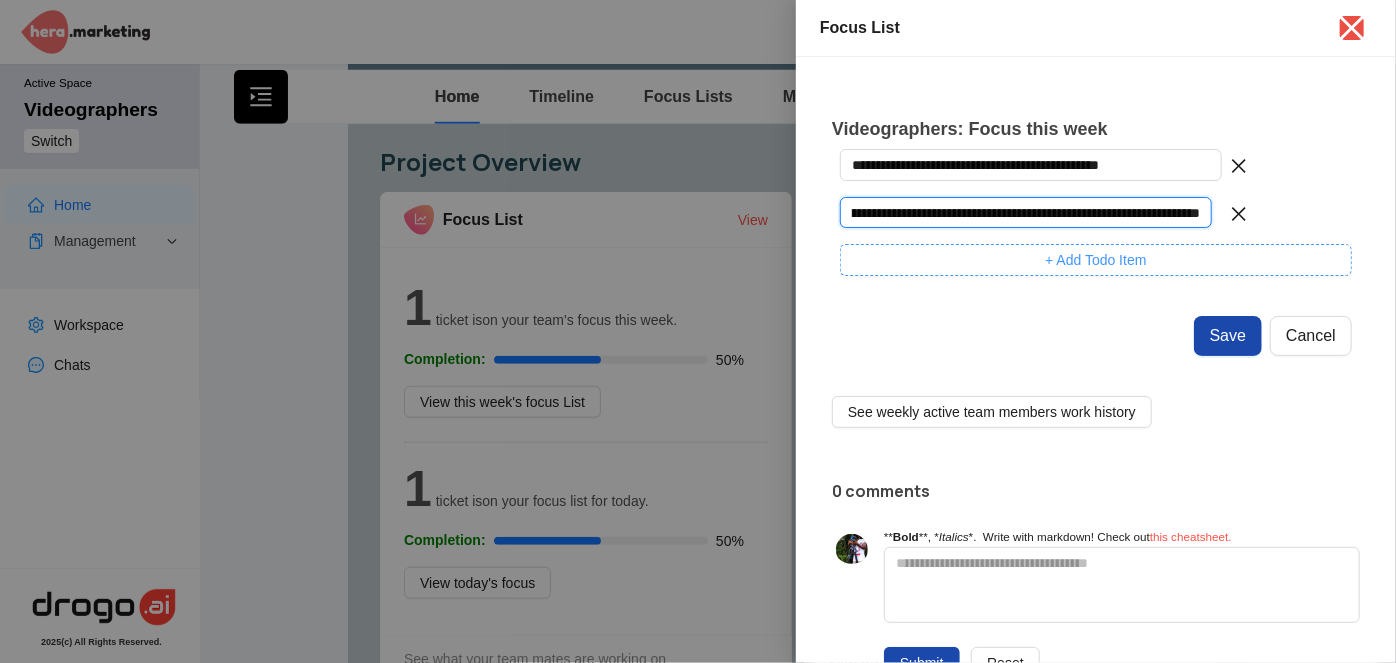 scroll, scrollTop: 0, scrollLeft: 131, axis: horizontal 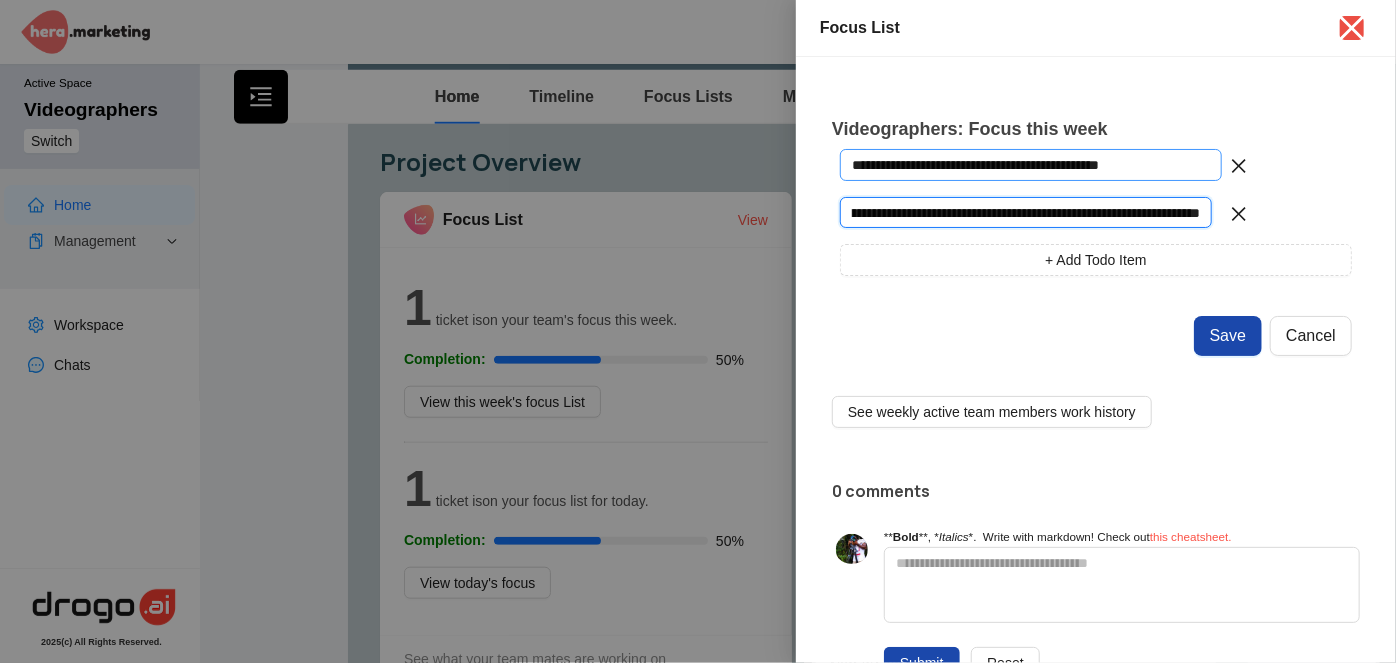 type on "**********" 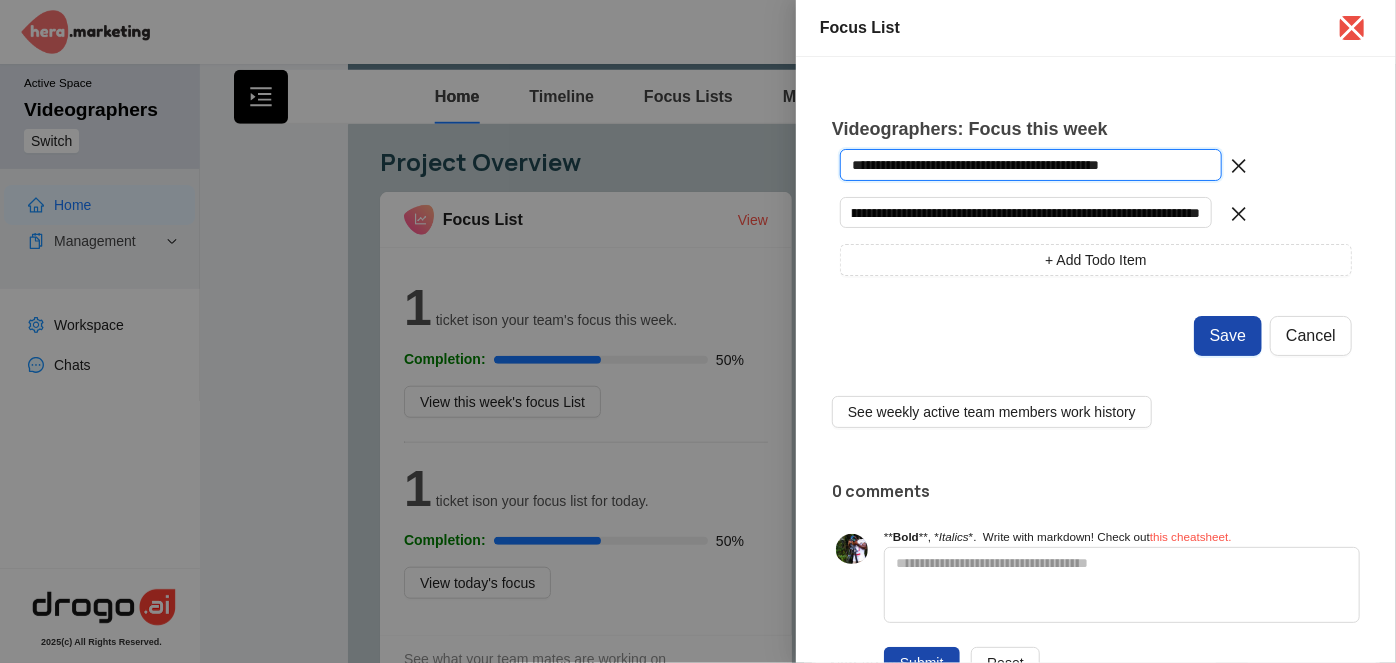 scroll, scrollTop: 0, scrollLeft: 0, axis: both 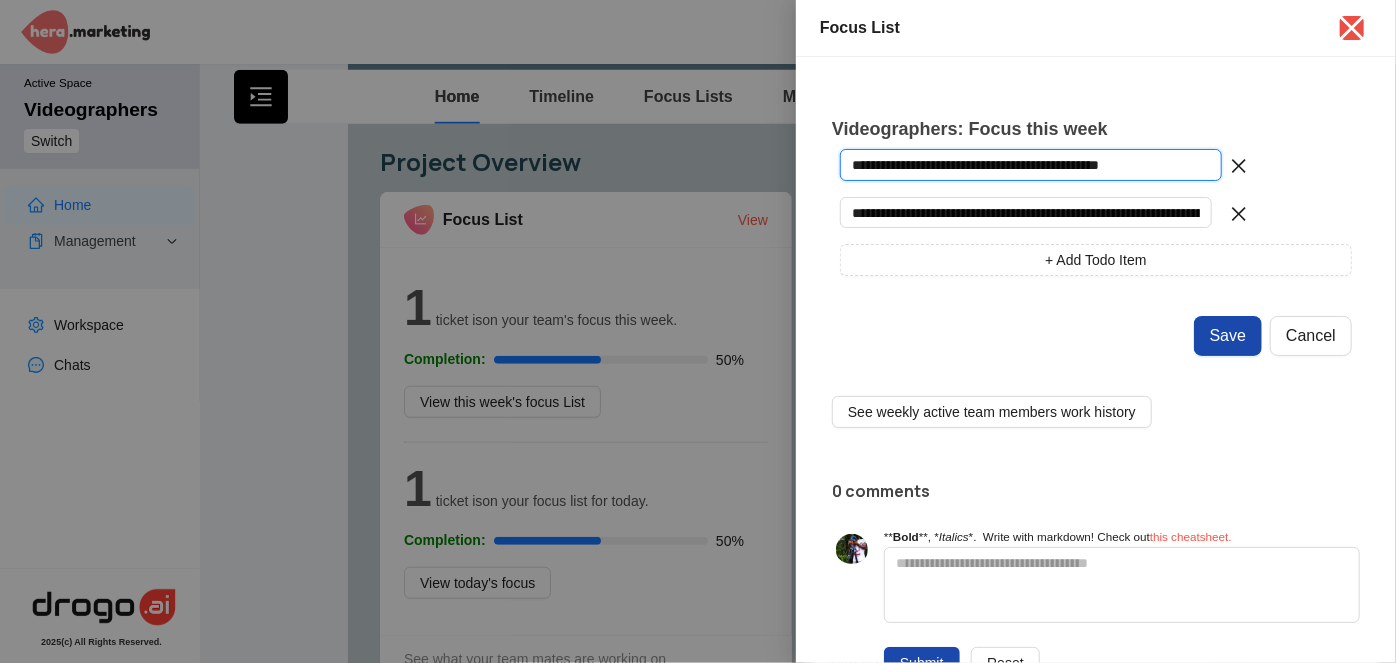 click on "**********" at bounding box center [1031, 165] 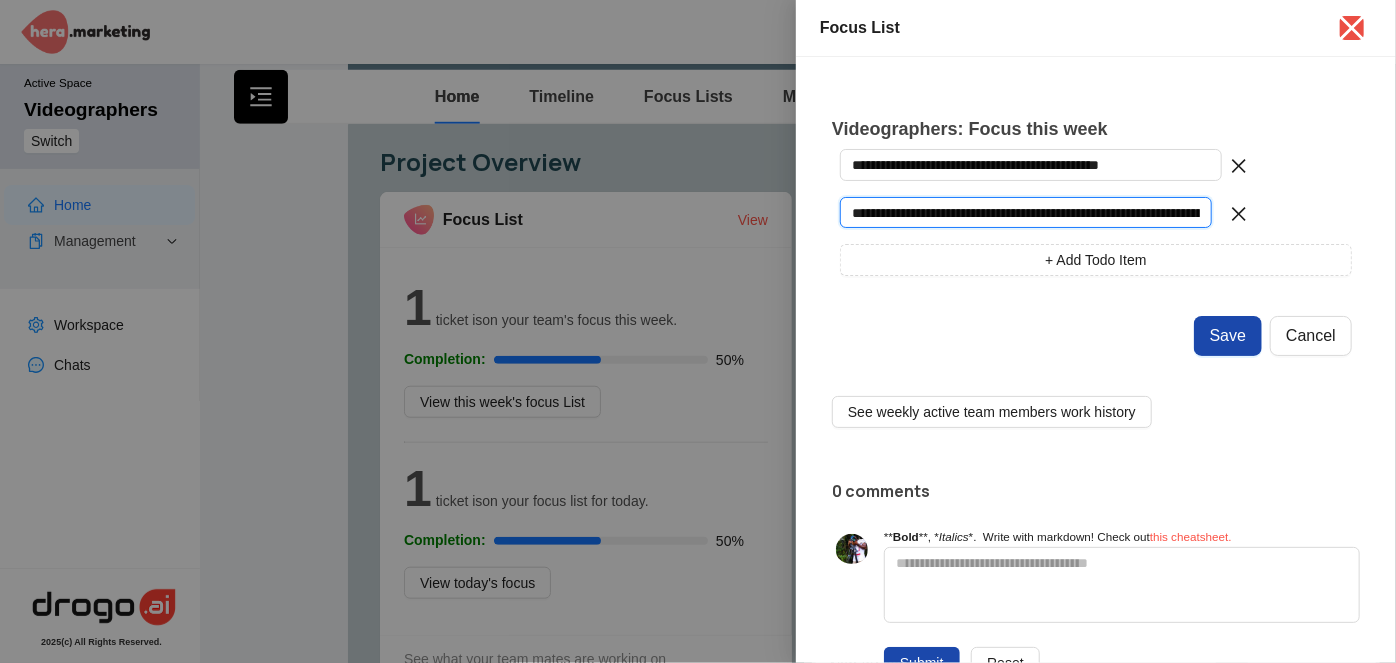 click on "**********" at bounding box center (1026, 212) 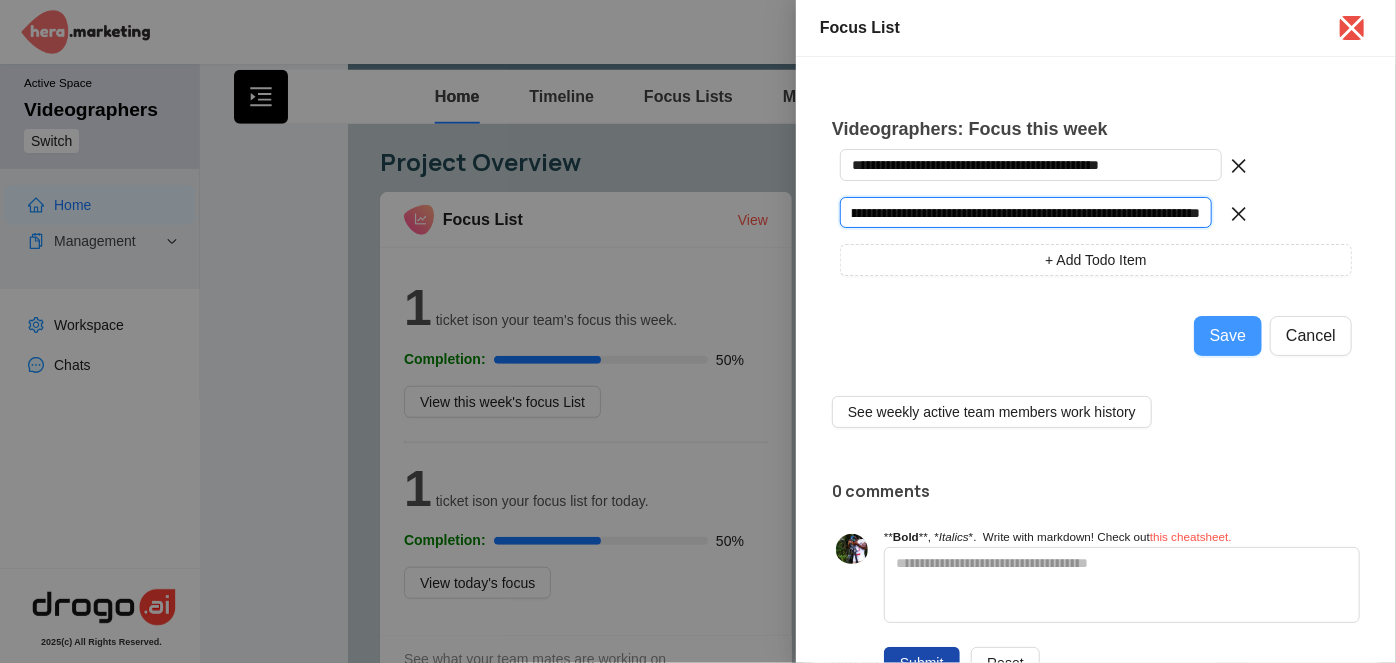 scroll, scrollTop: 0, scrollLeft: 134, axis: horizontal 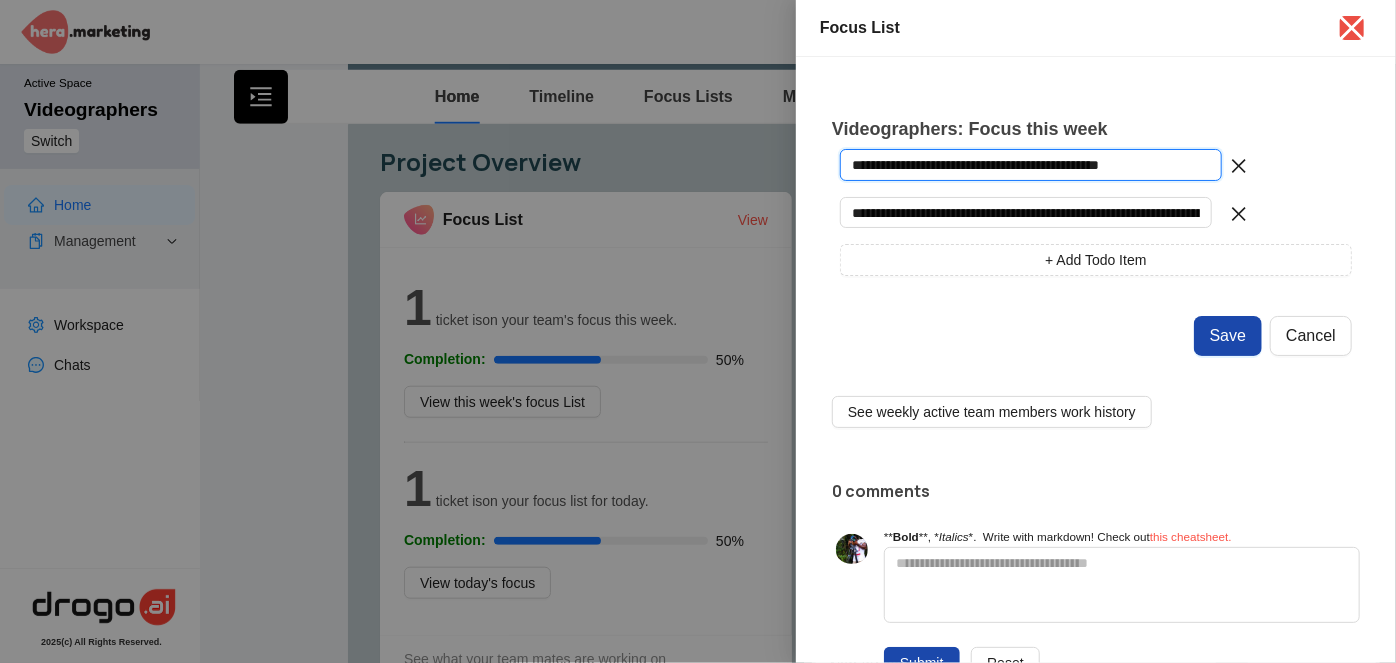 click on "**********" at bounding box center (1031, 165) 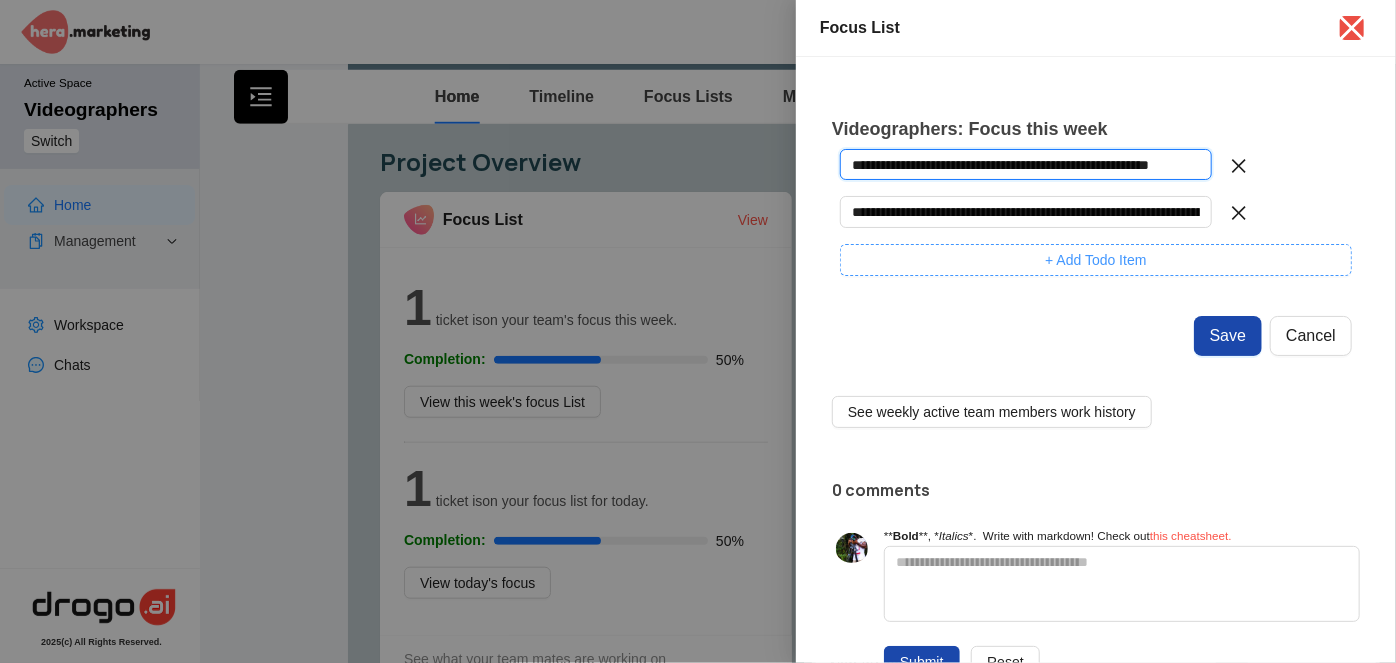scroll, scrollTop: 0, scrollLeft: 46, axis: horizontal 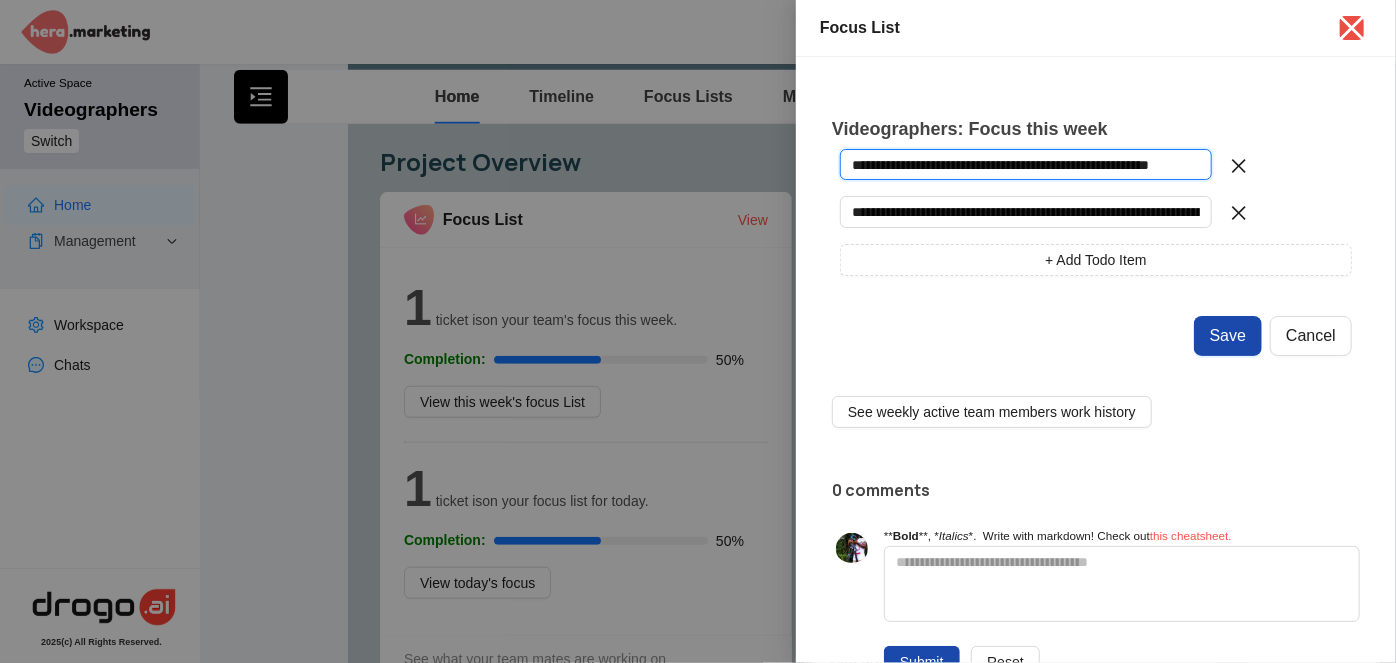 click on "**********" at bounding box center [1026, 164] 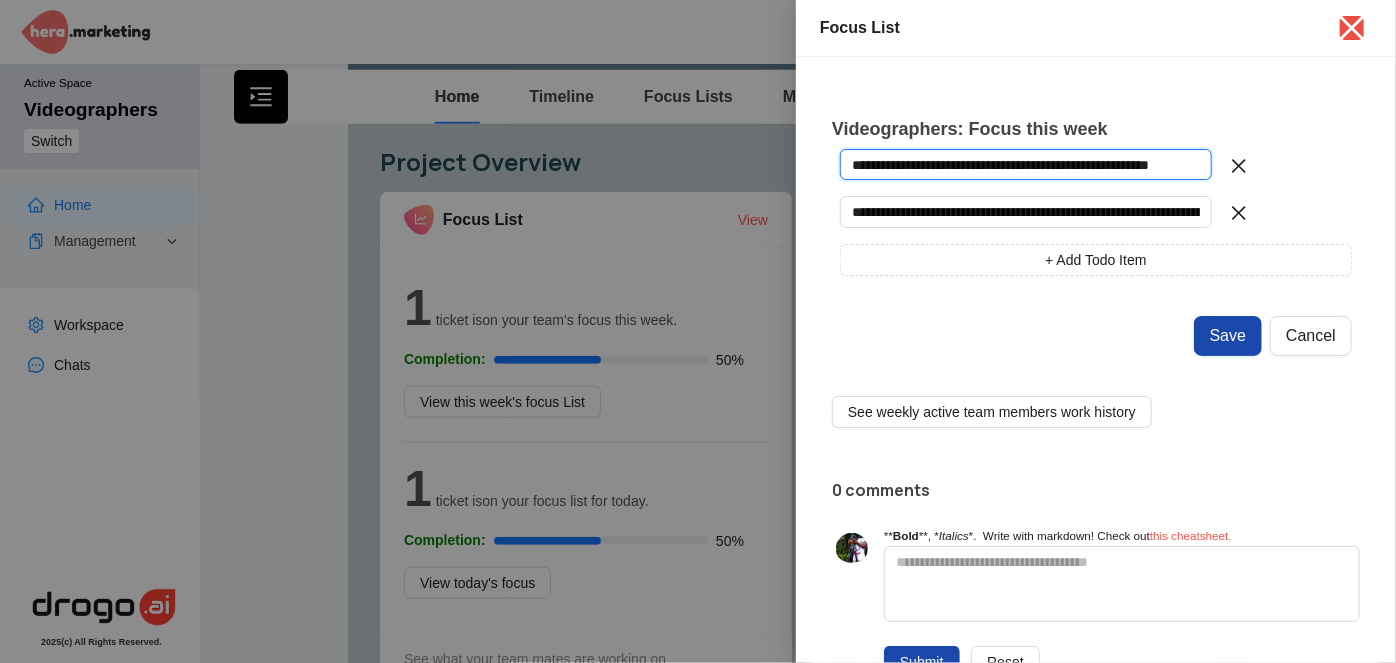 click on "**********" at bounding box center (1026, 164) 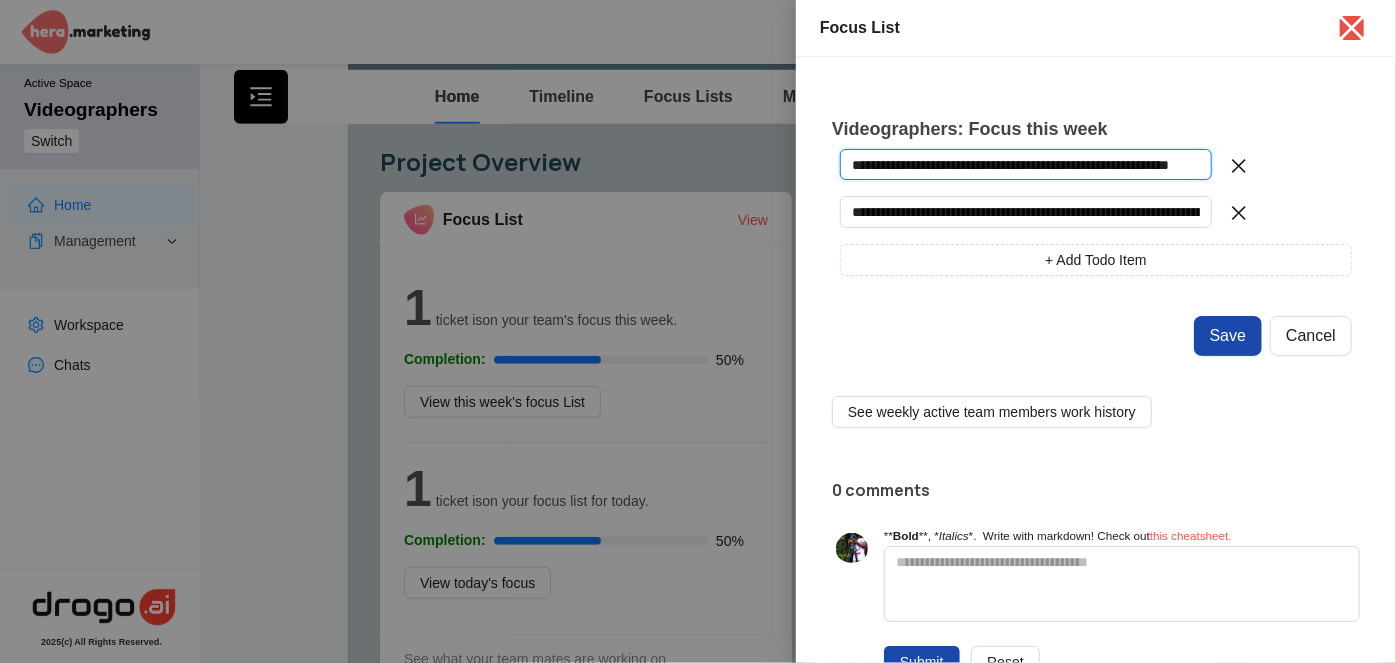 scroll, scrollTop: 0, scrollLeft: 61, axis: horizontal 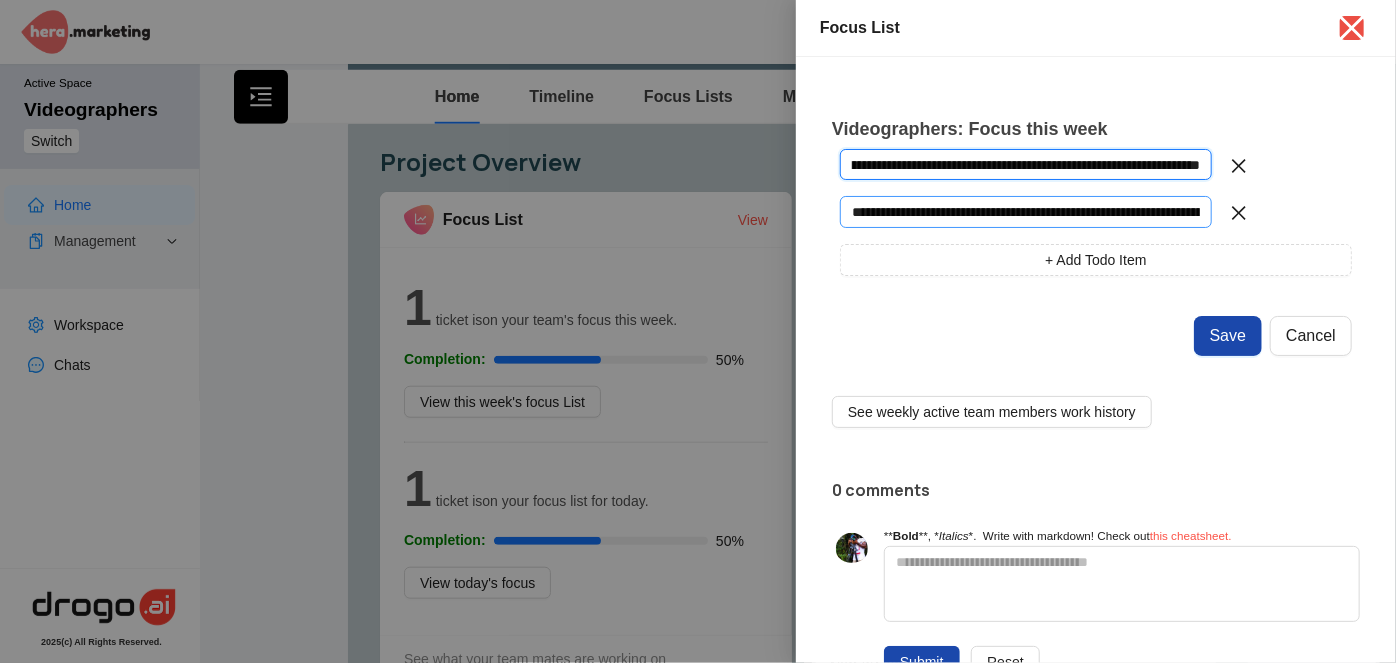 type on "**********" 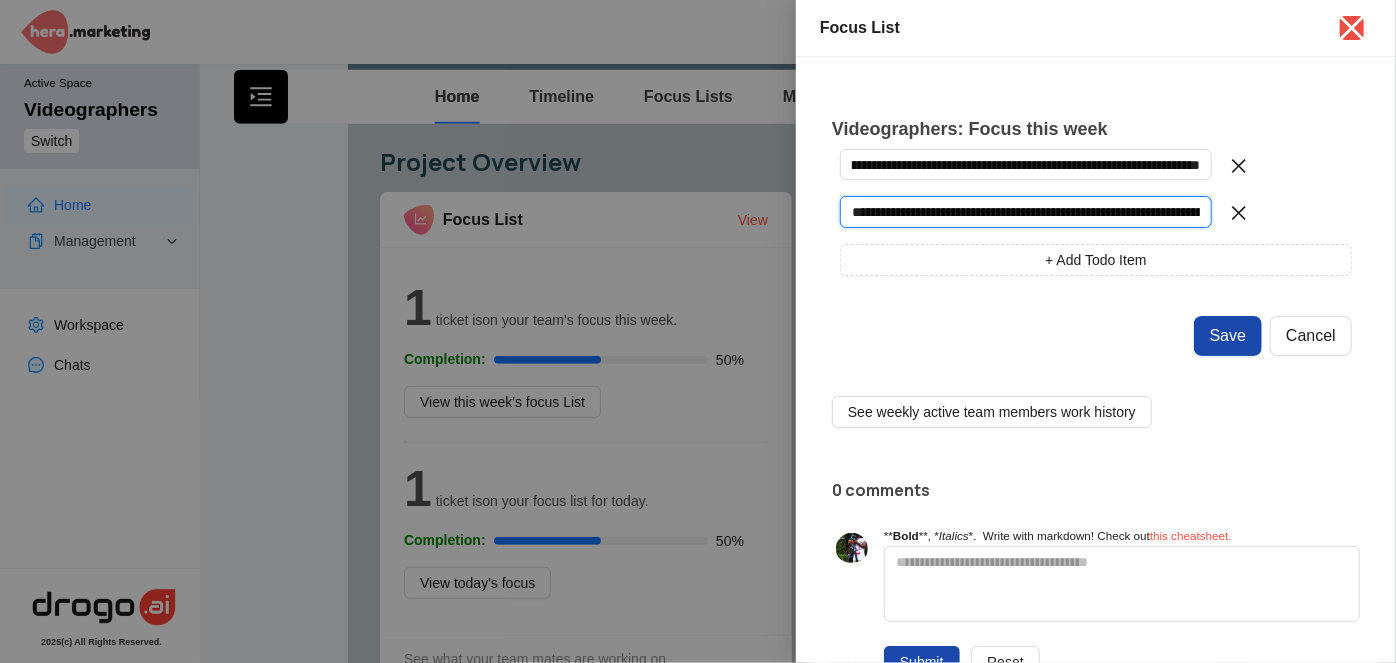 click on "**********" at bounding box center [1026, 211] 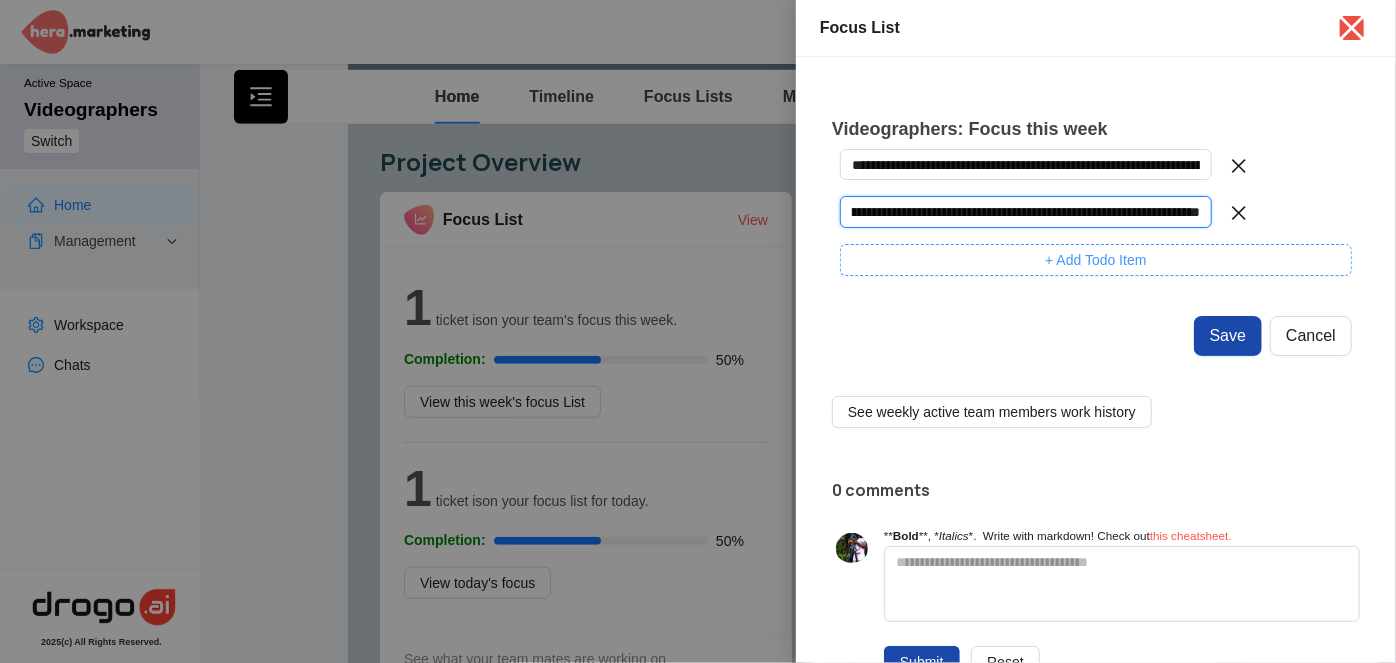 scroll, scrollTop: 0, scrollLeft: 58, axis: horizontal 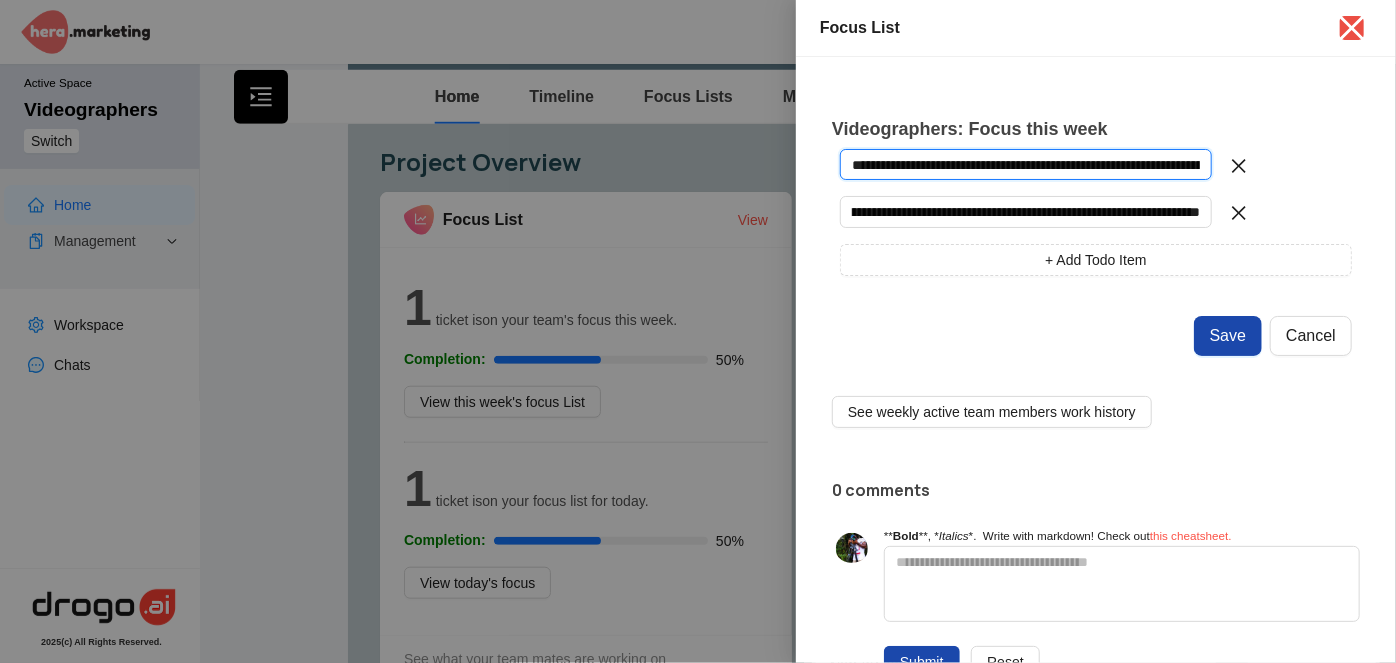click on "**********" at bounding box center (1026, 164) 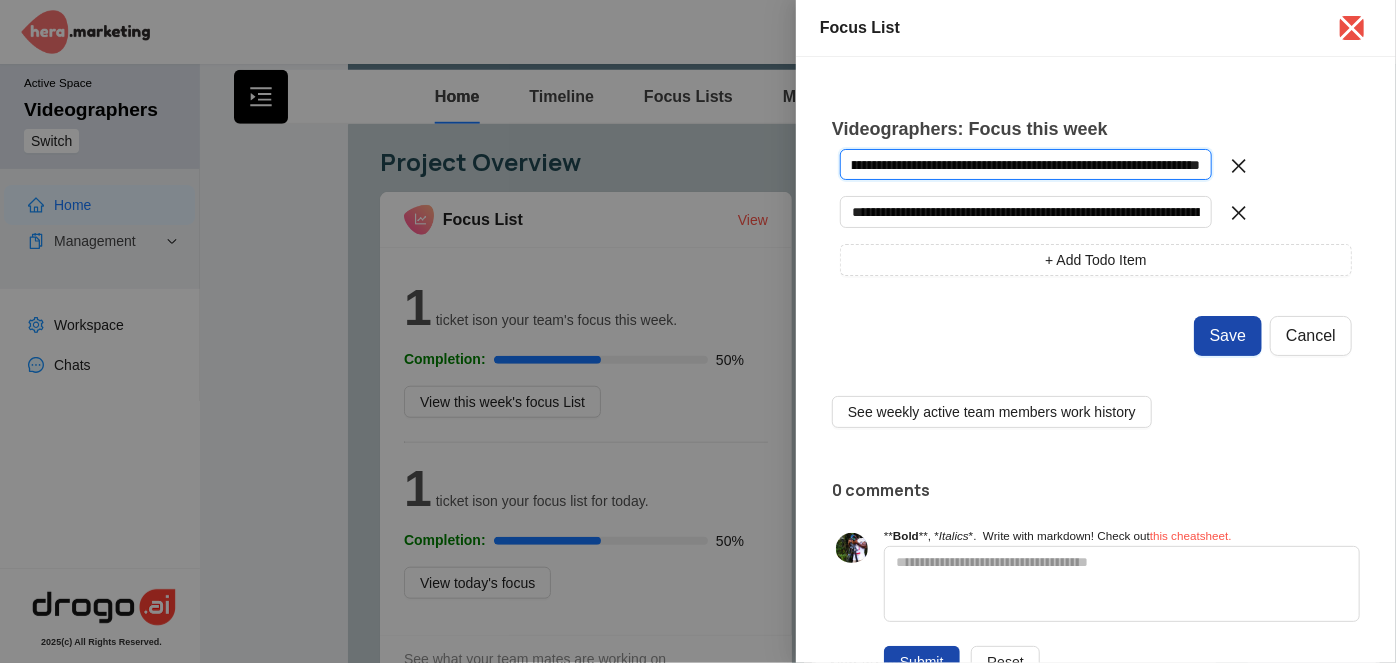 scroll, scrollTop: 0, scrollLeft: 52, axis: horizontal 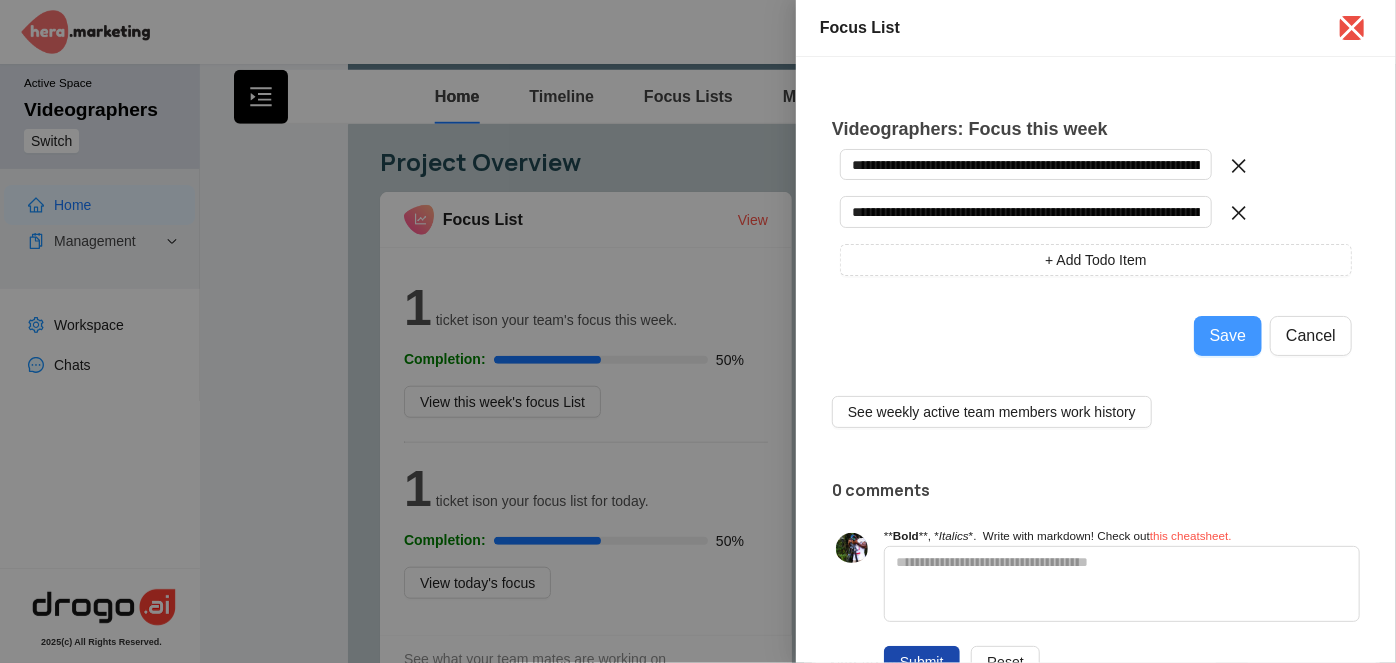 click on "Save" at bounding box center [1228, 336] 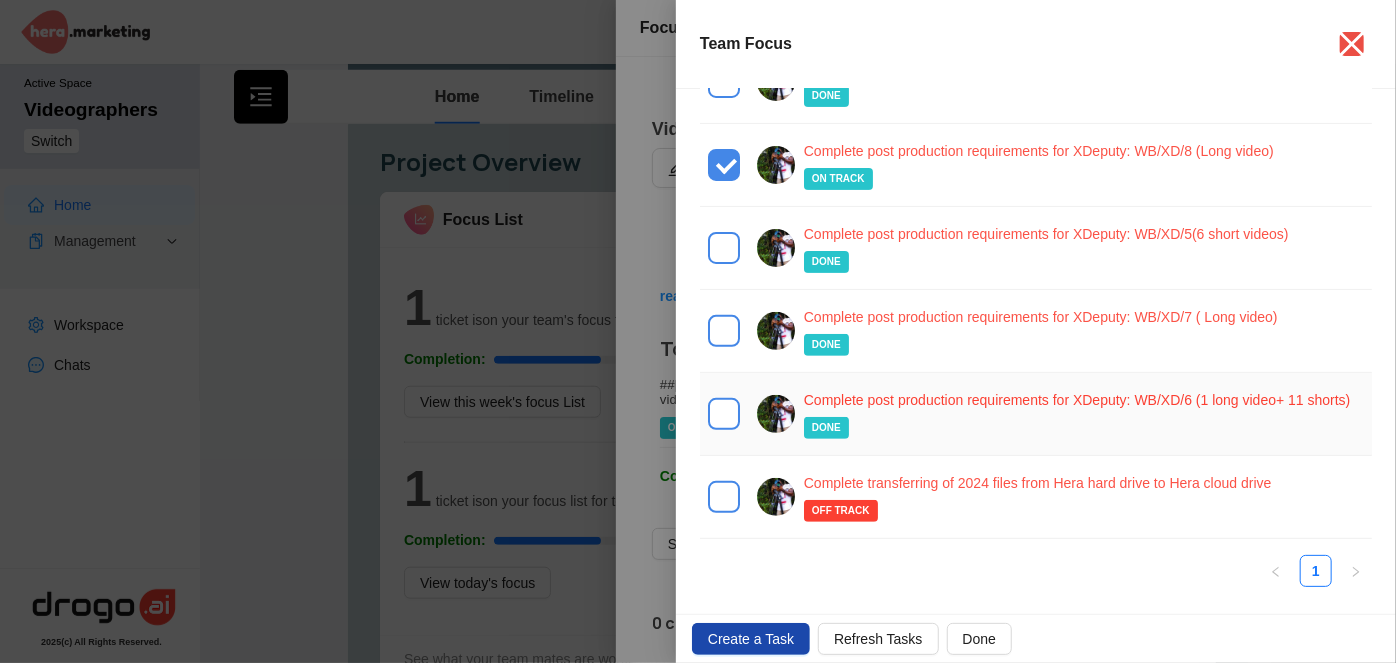 scroll, scrollTop: 0, scrollLeft: 0, axis: both 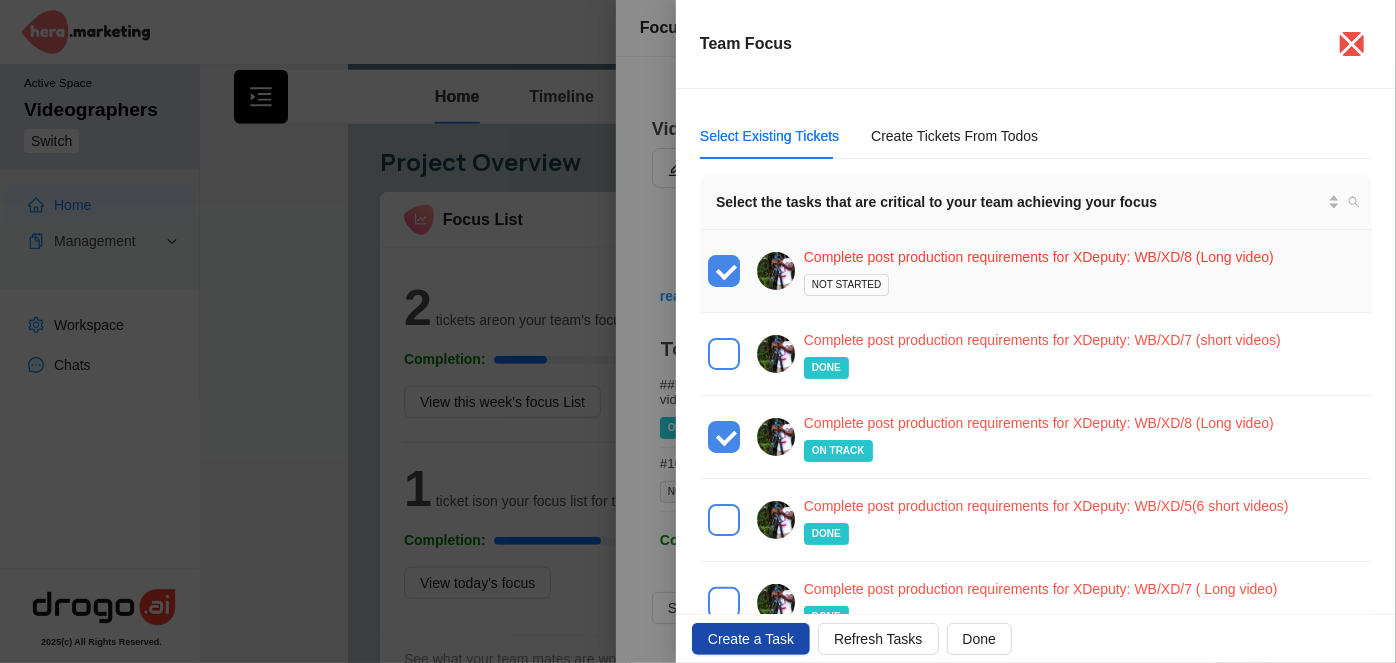 click on "Complete post production requirements for XDeputy: WB/XD/8 (Long video) NOT STARTED" at bounding box center [1039, 271] 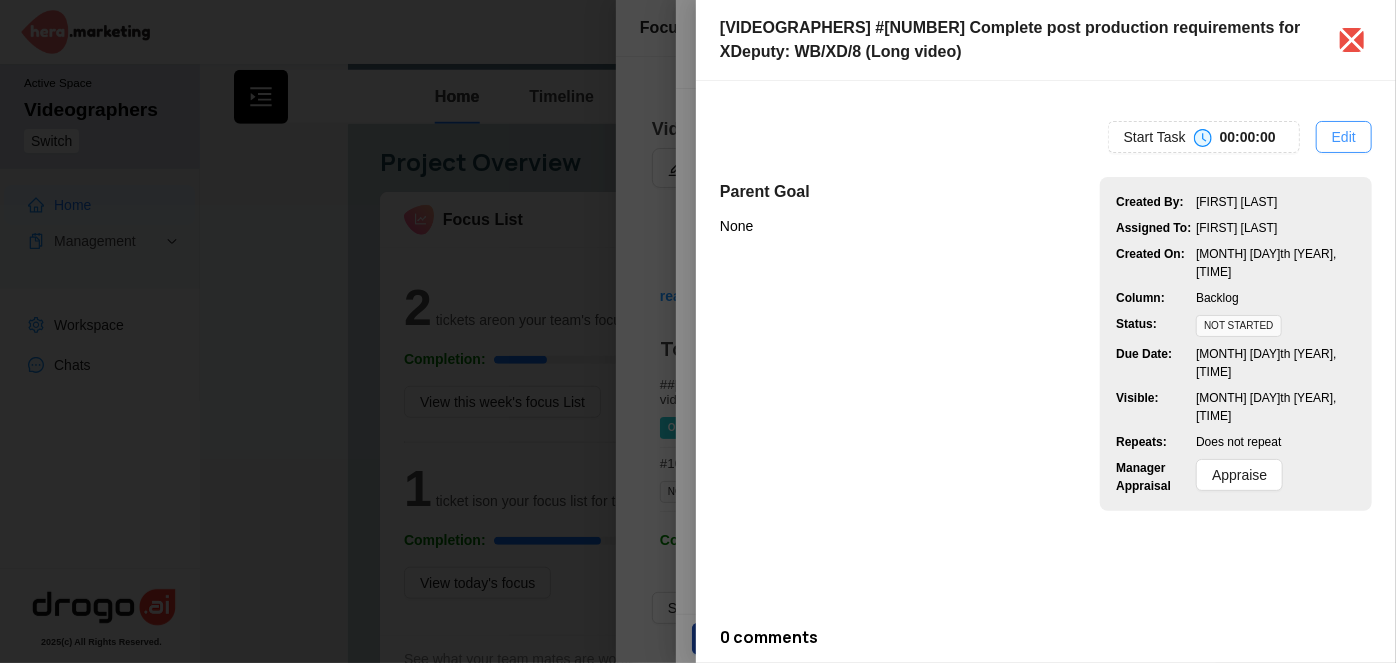 click on "Edit" at bounding box center [1344, 137] 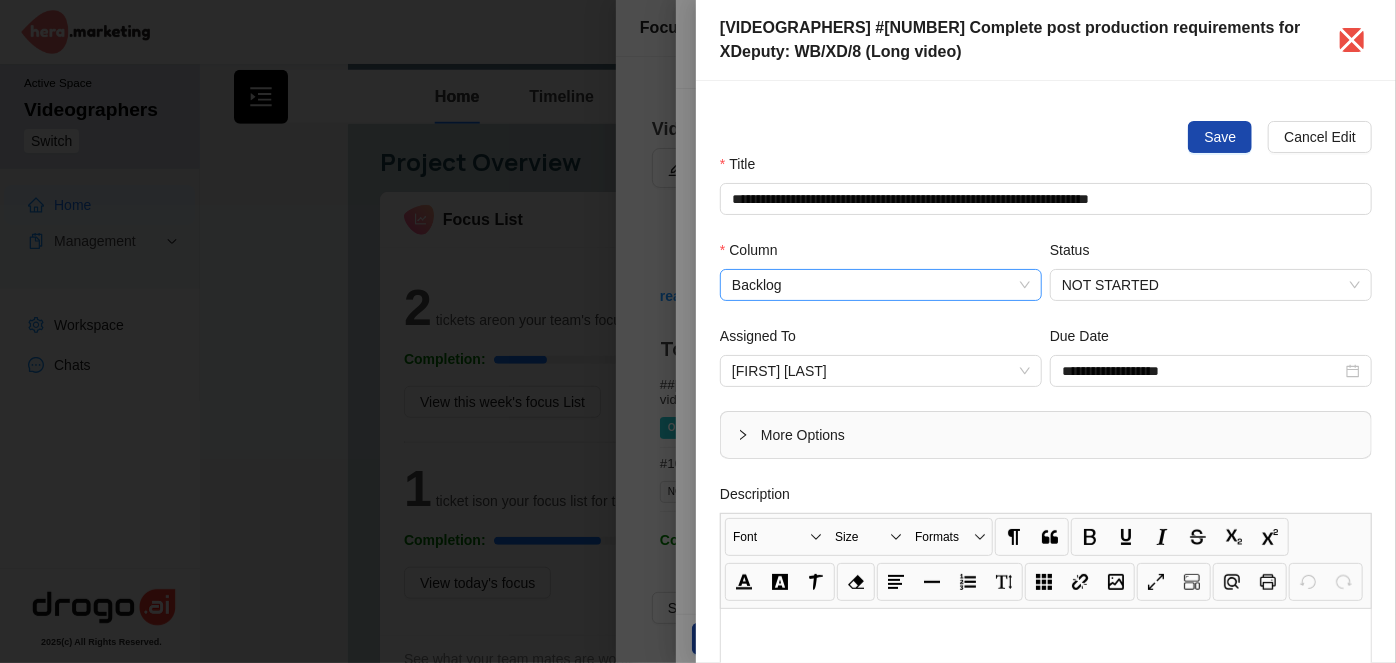click on "Backlog" at bounding box center [881, 285] 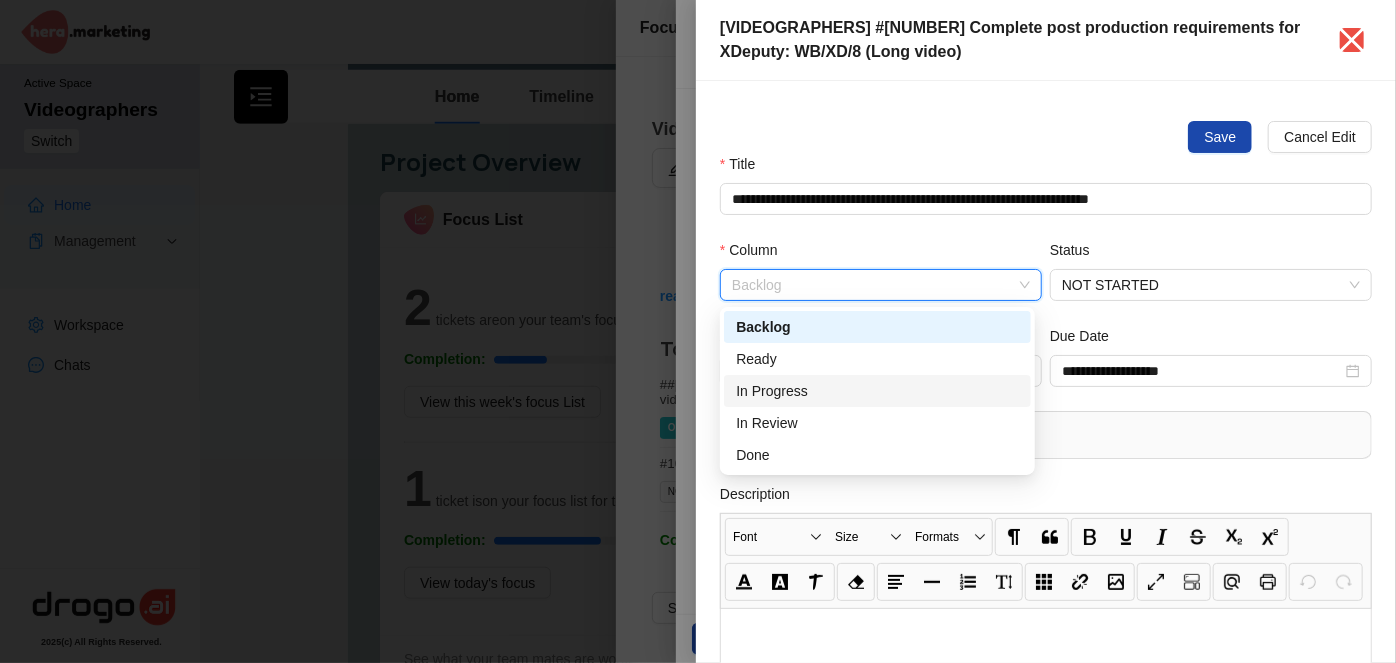 drag, startPoint x: 772, startPoint y: 392, endPoint x: 862, endPoint y: 390, distance: 90.02222 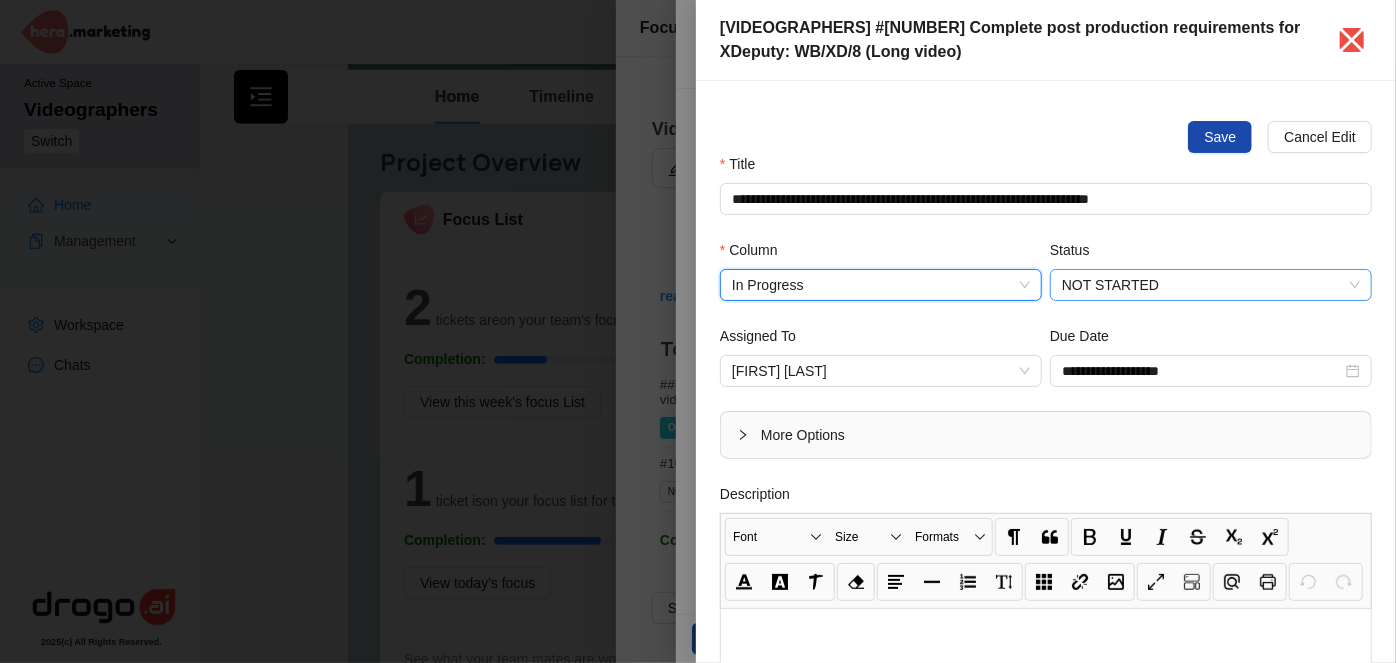 click on "NOT STARTED" at bounding box center (881, 285) 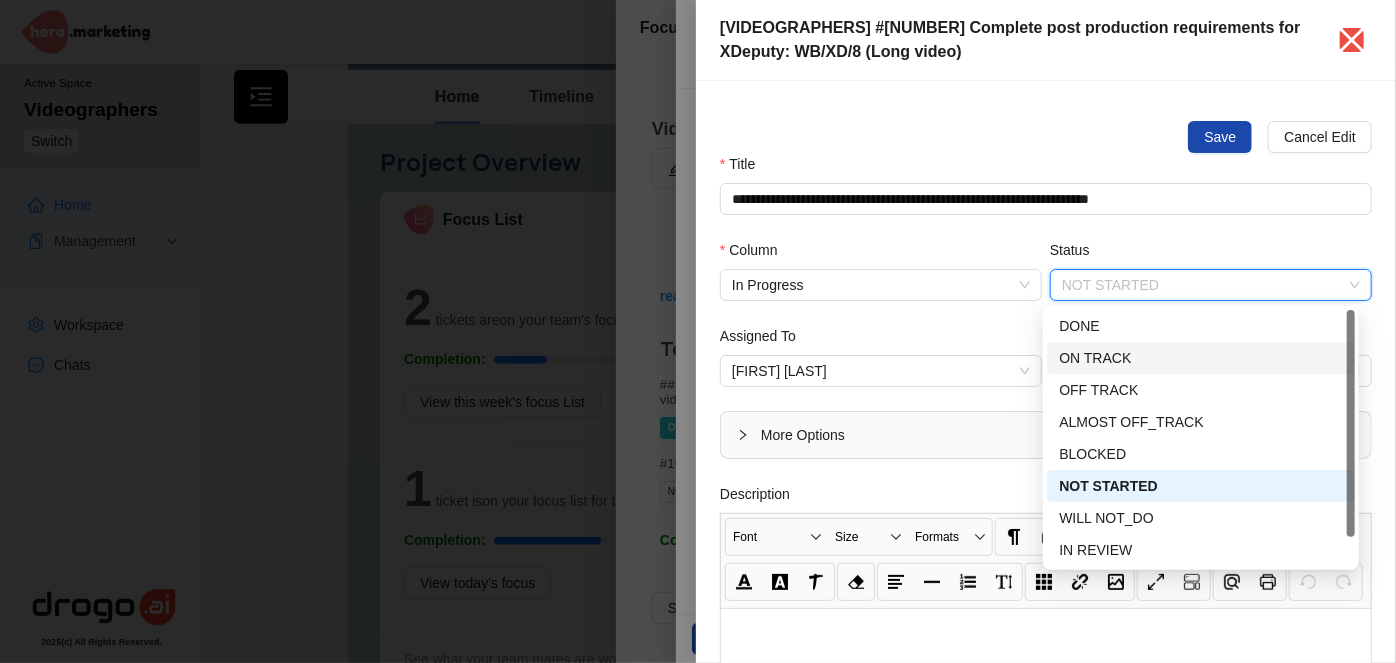 click on "ON TRACK" at bounding box center [0, 0] 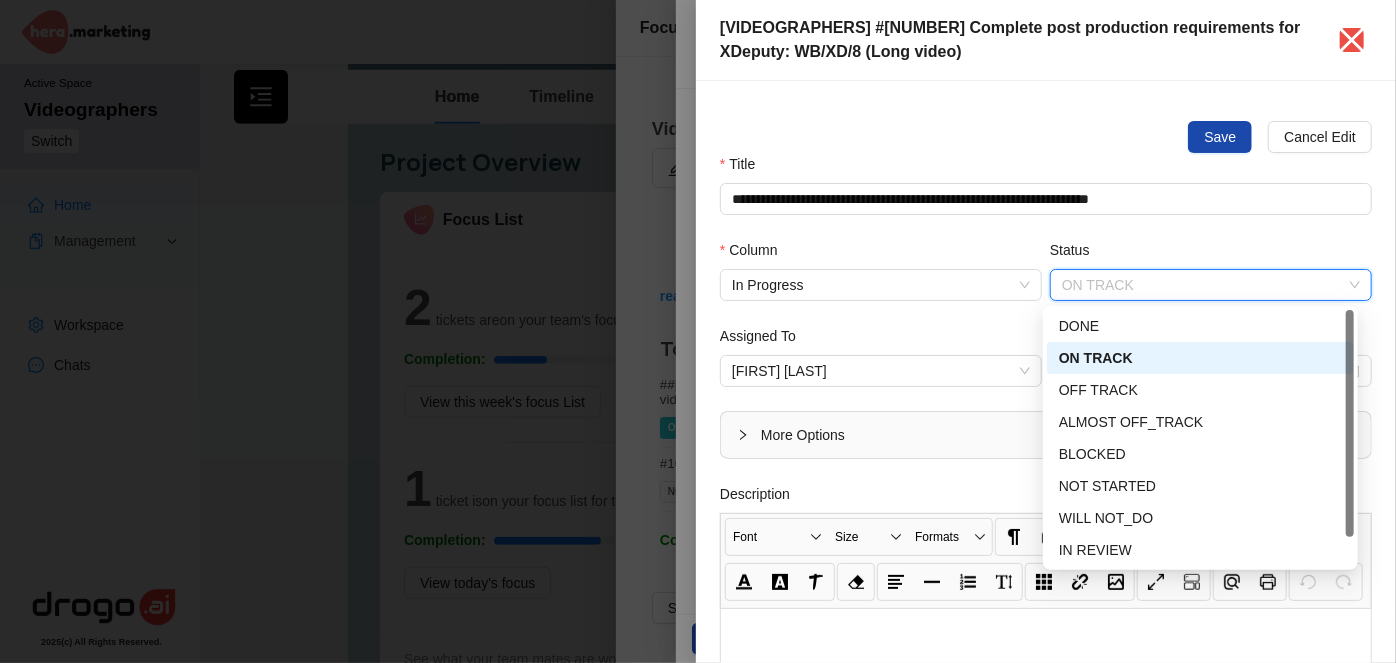 click on "ON TRACK" at bounding box center (1211, 285) 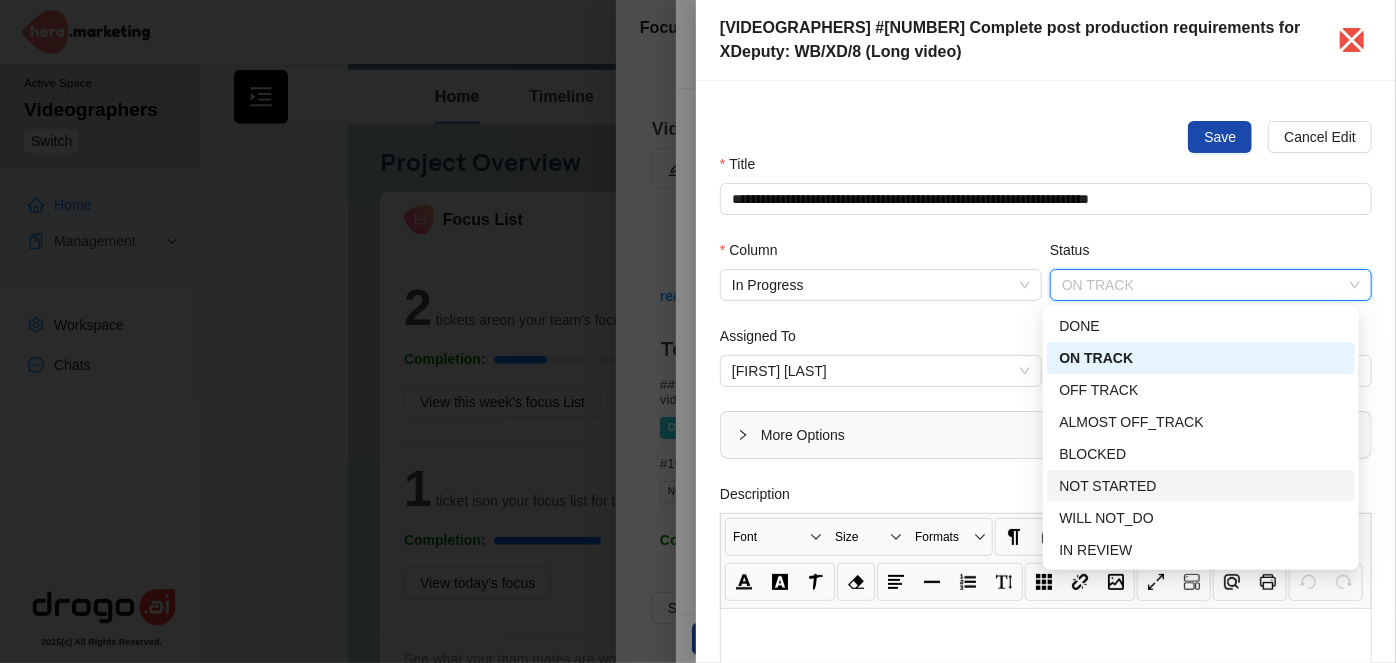 click on "NOT STARTED" at bounding box center (0, 0) 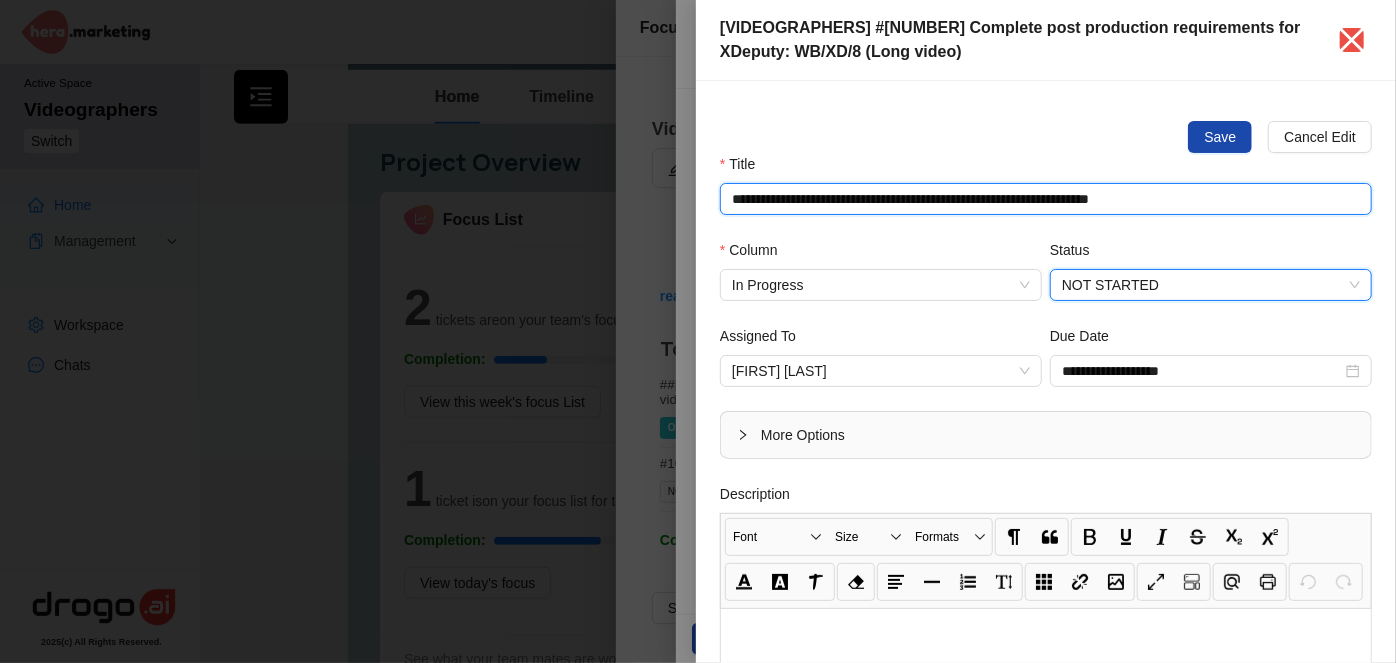 click on "**********" at bounding box center [1046, 199] 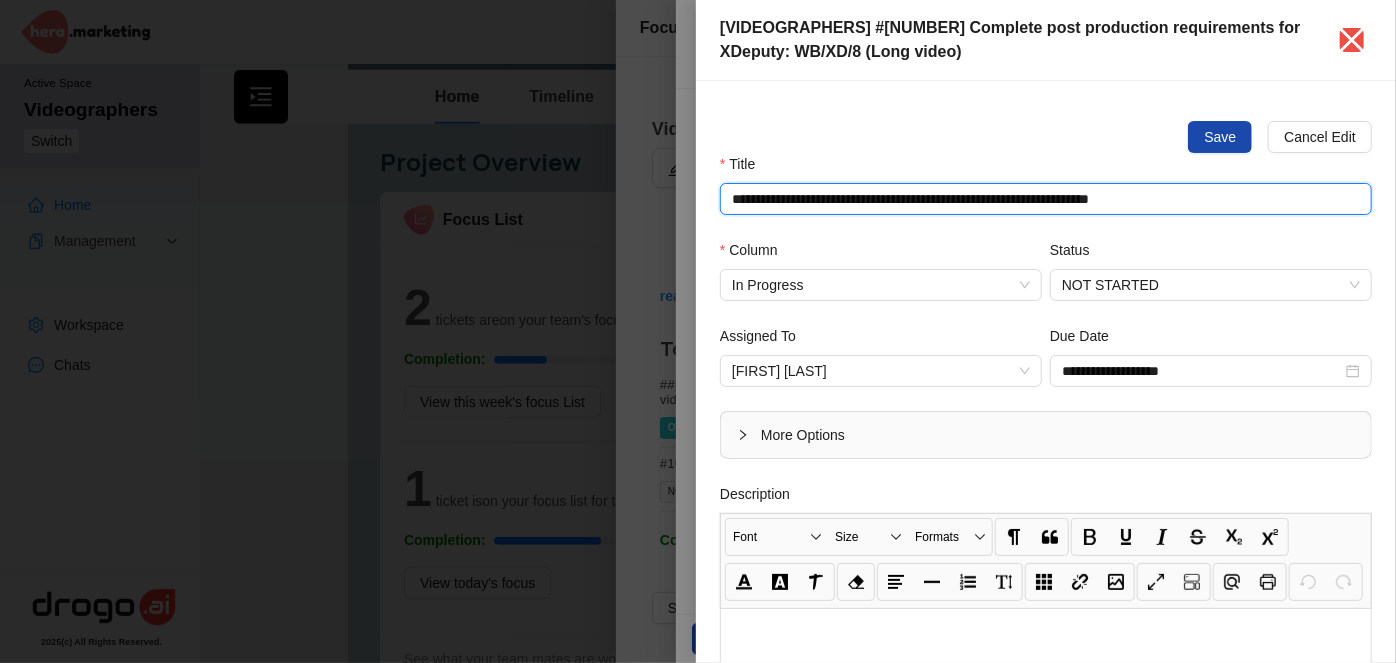 click on "**********" at bounding box center [1046, 199] 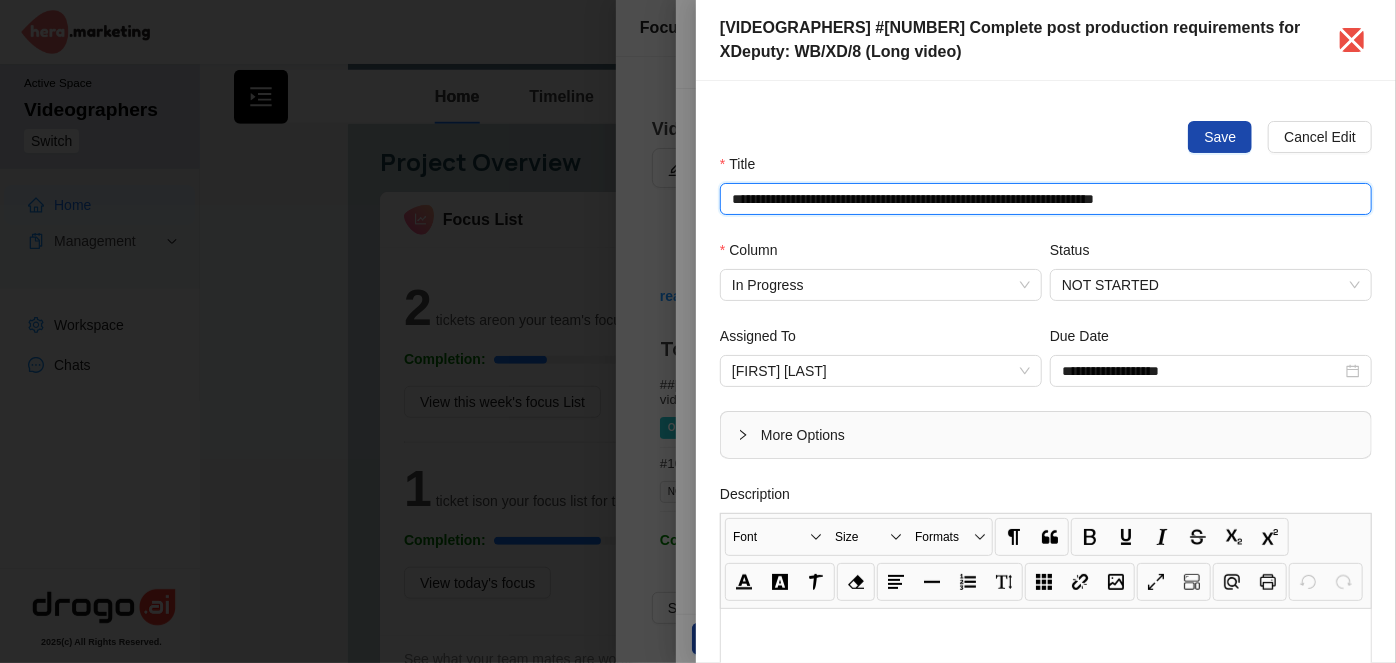 click on "**********" at bounding box center [1046, 199] 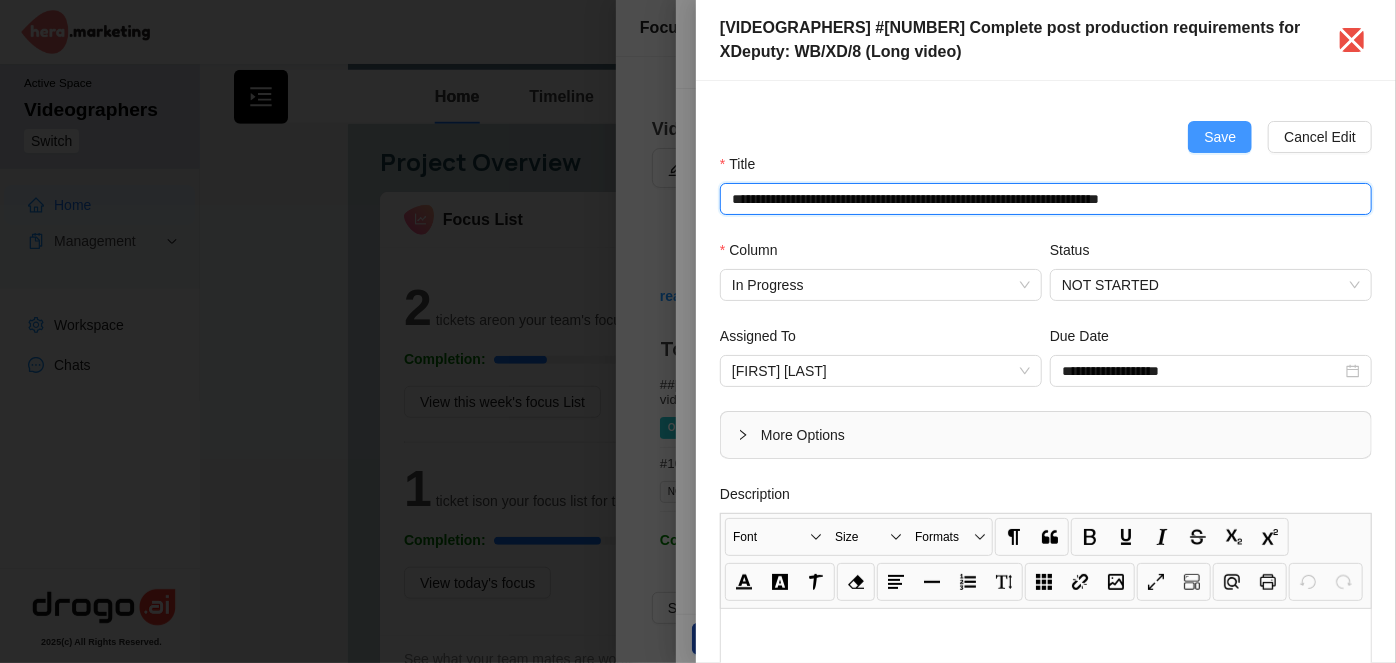 type on "**********" 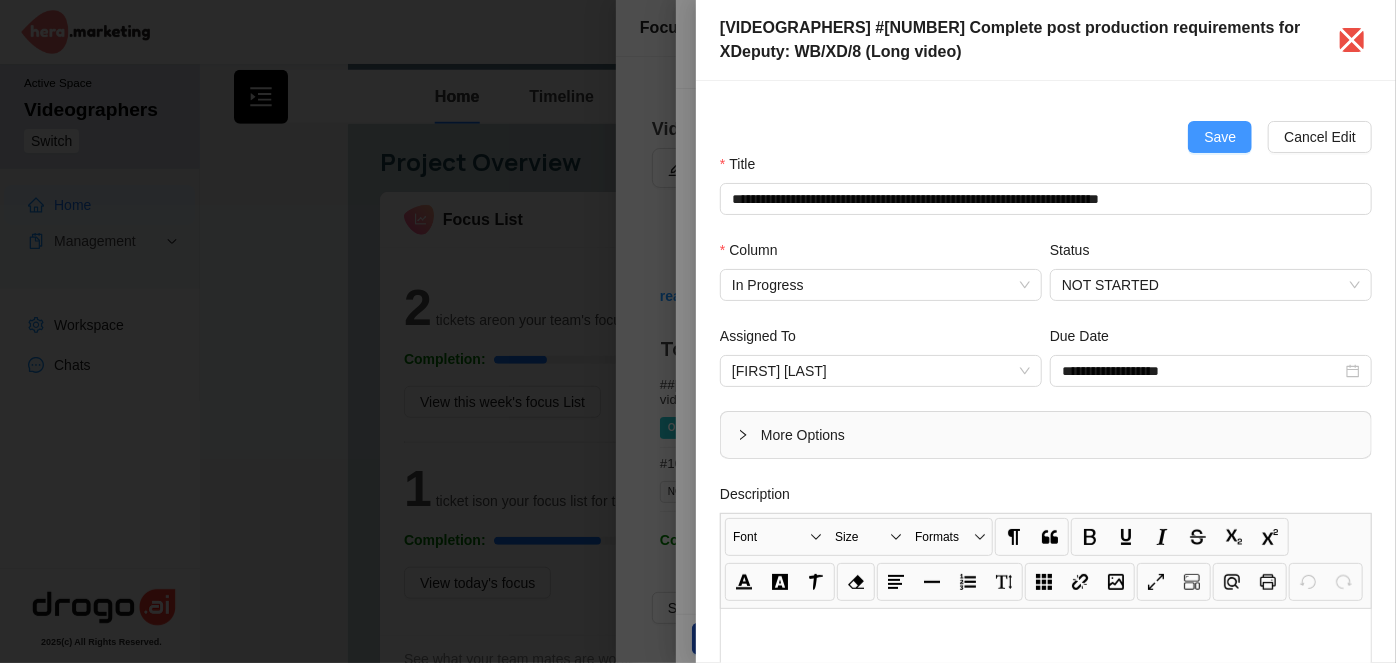 click on "Save" at bounding box center [1220, 137] 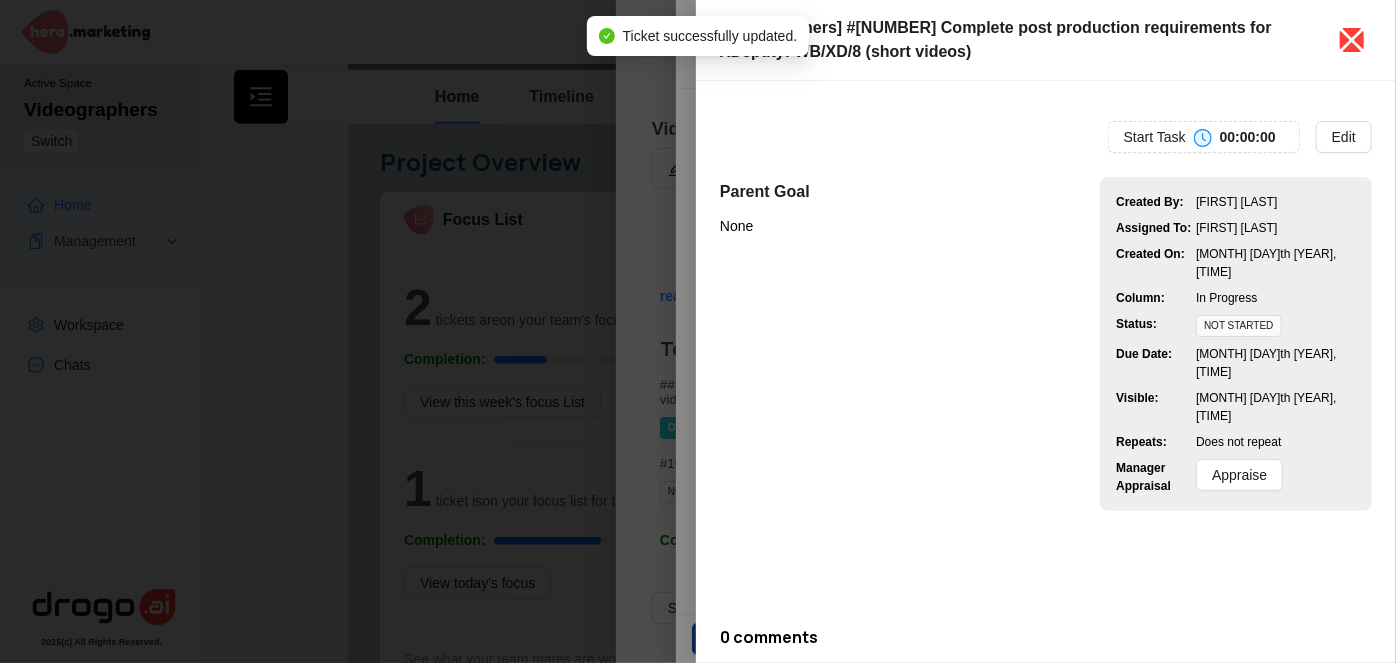 click at bounding box center (1172, 28) 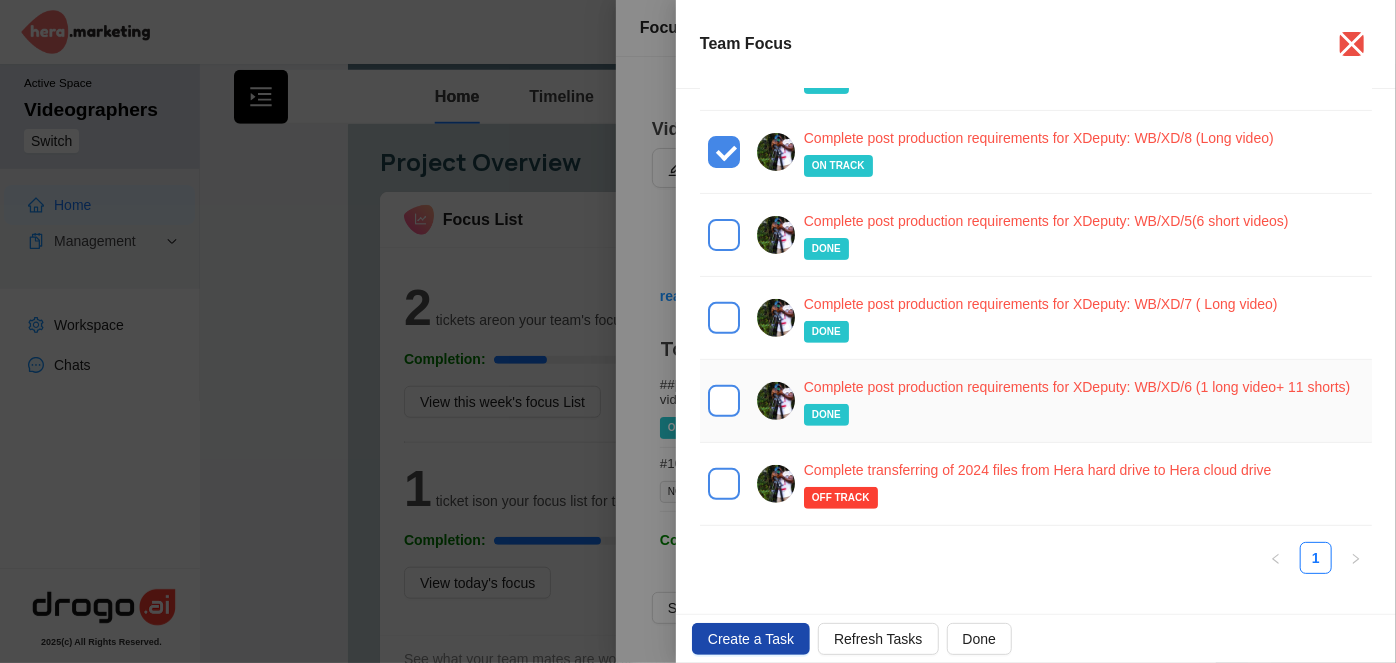scroll, scrollTop: 301, scrollLeft: 0, axis: vertical 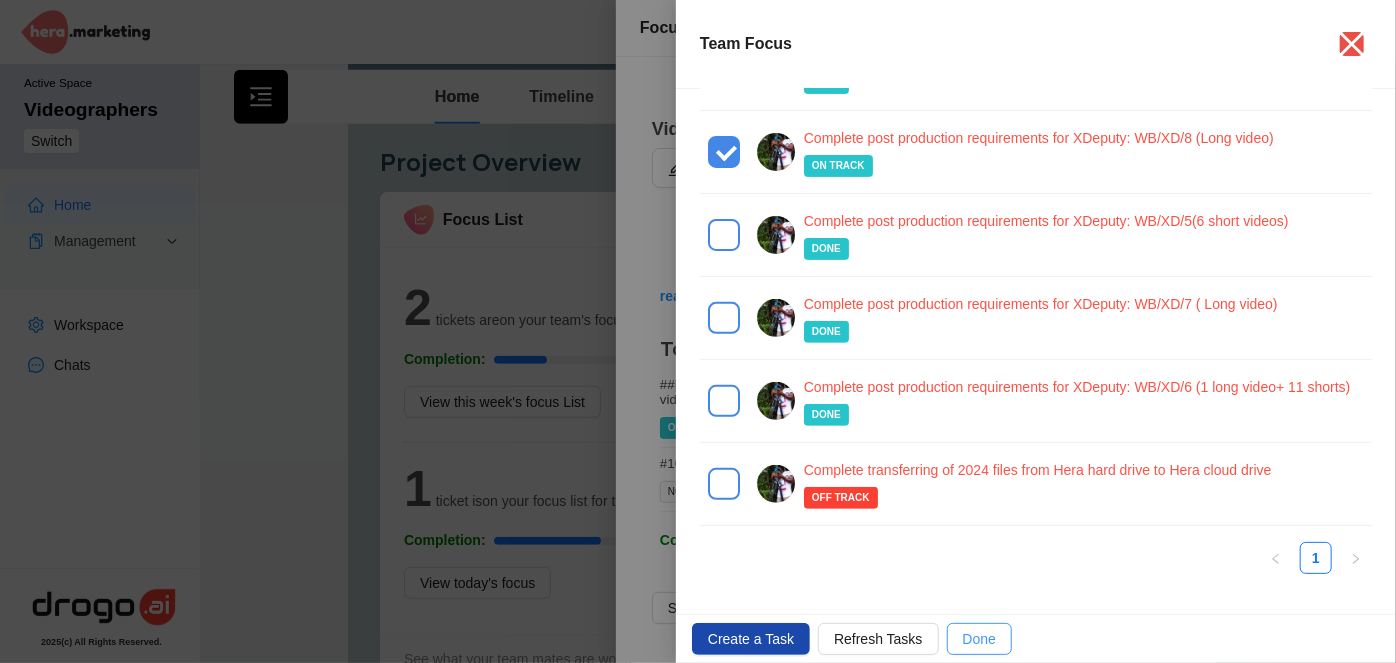click on "Done" at bounding box center [878, 639] 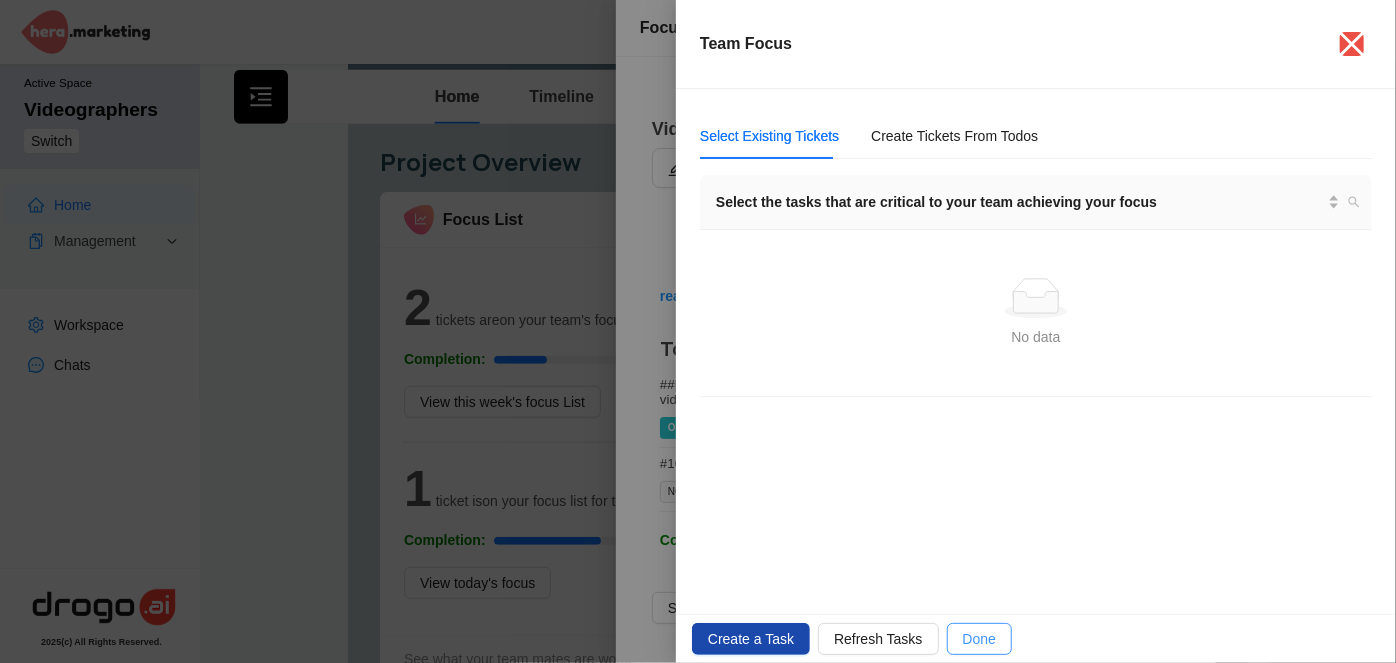 scroll, scrollTop: 0, scrollLeft: 0, axis: both 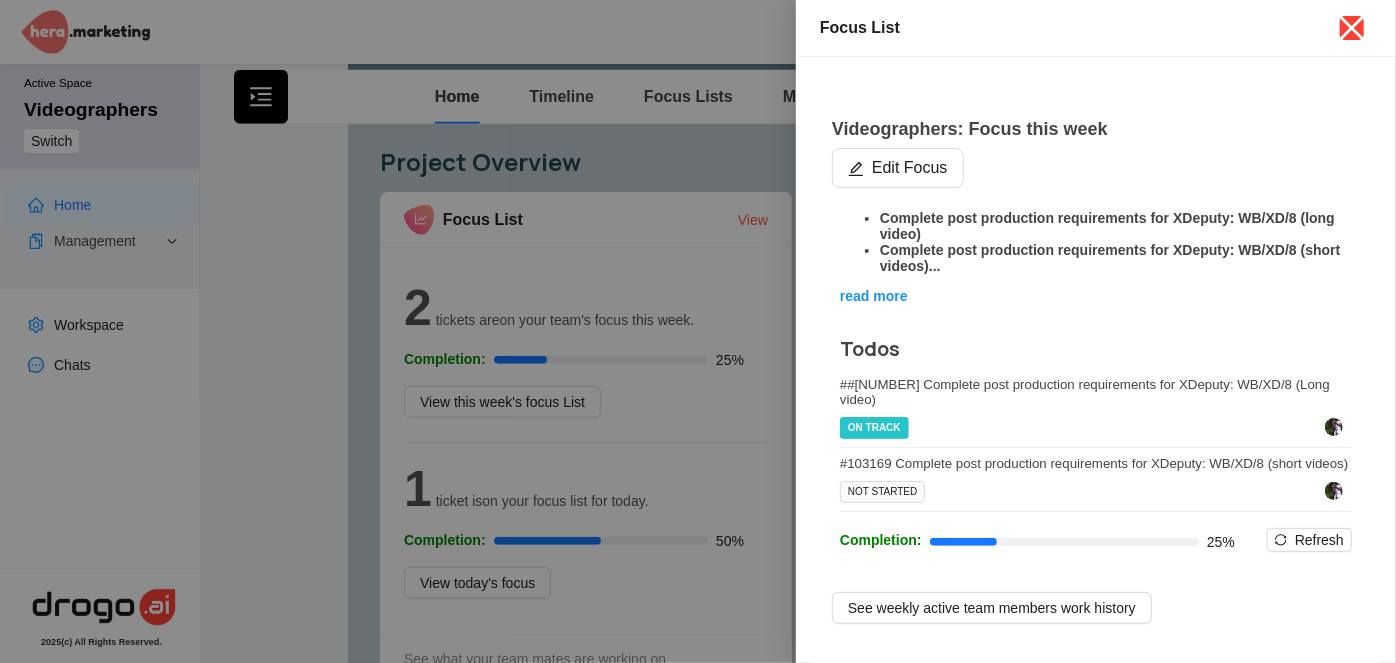 click at bounding box center [1352, 28] 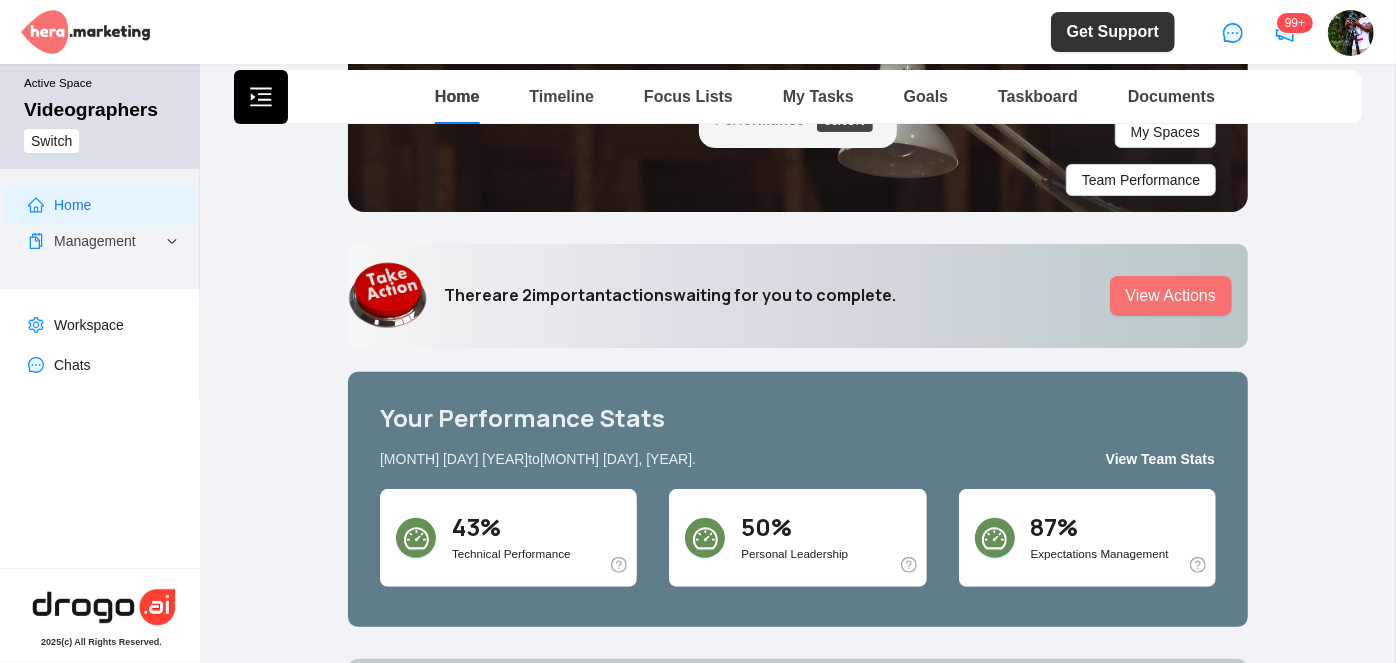 scroll, scrollTop: 181, scrollLeft: 0, axis: vertical 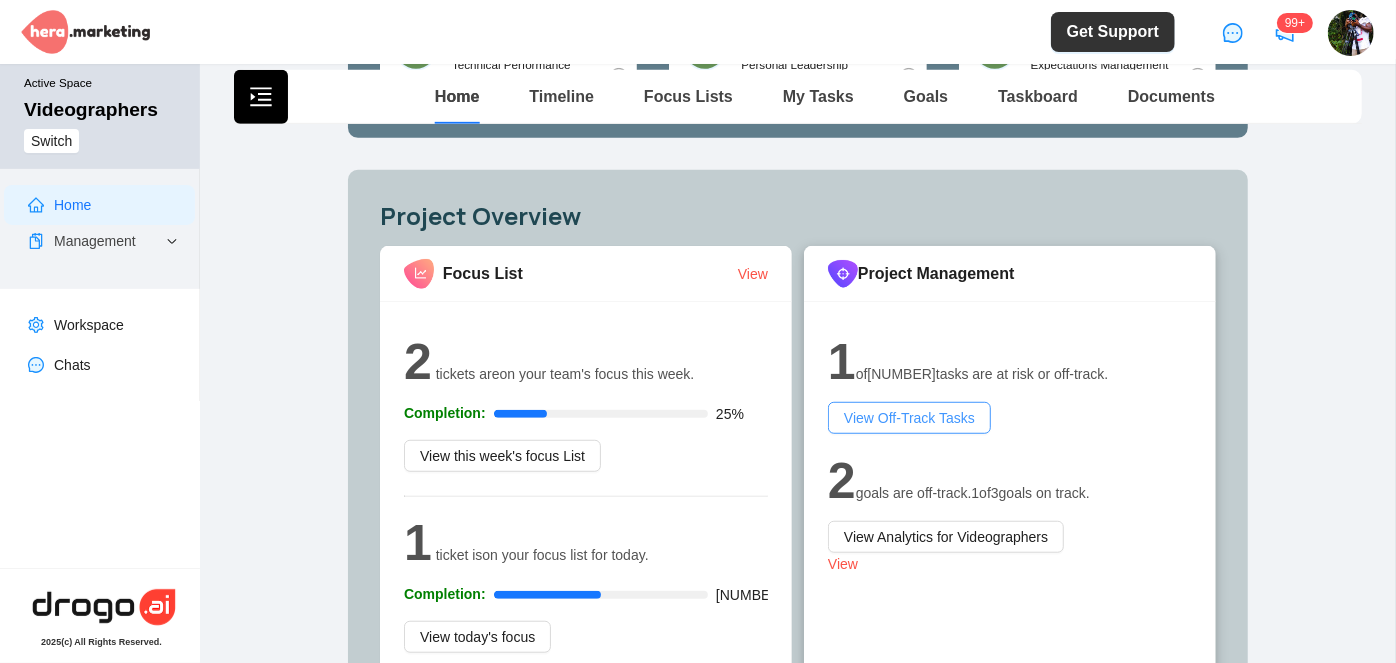 click on "View Off-Track Tasks" at bounding box center (909, 418) 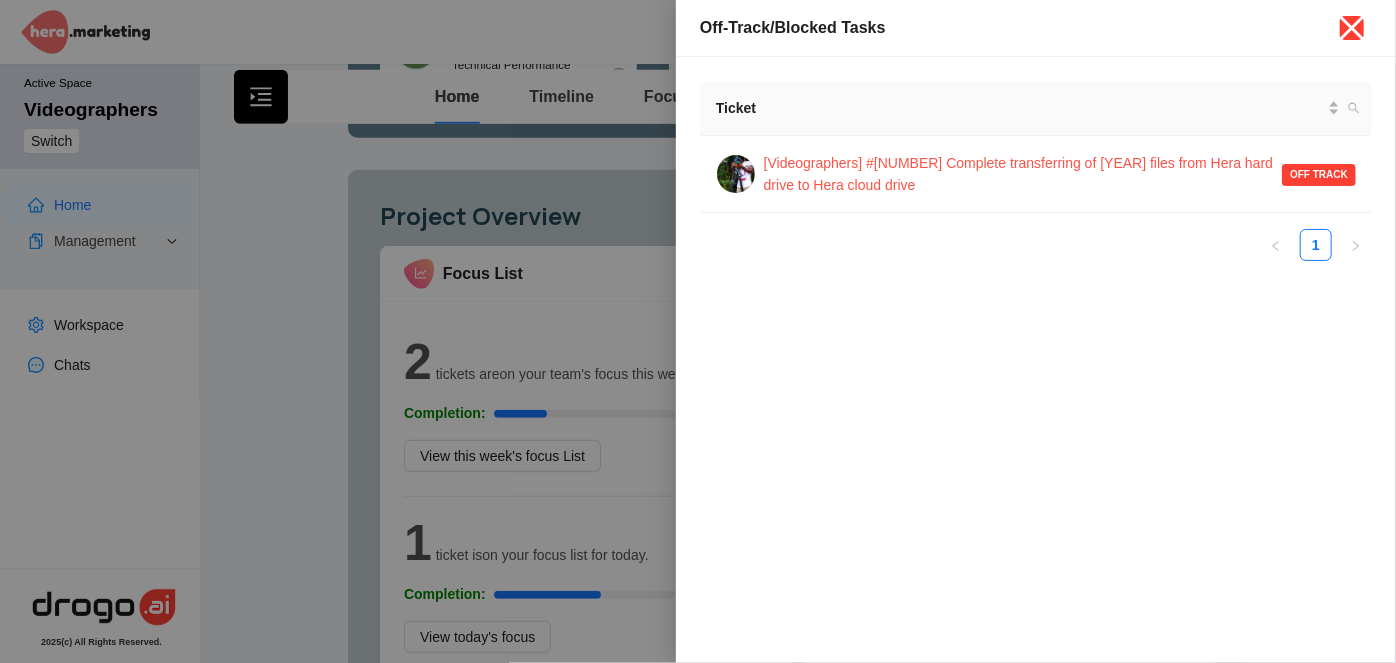 click at bounding box center (1352, 28) 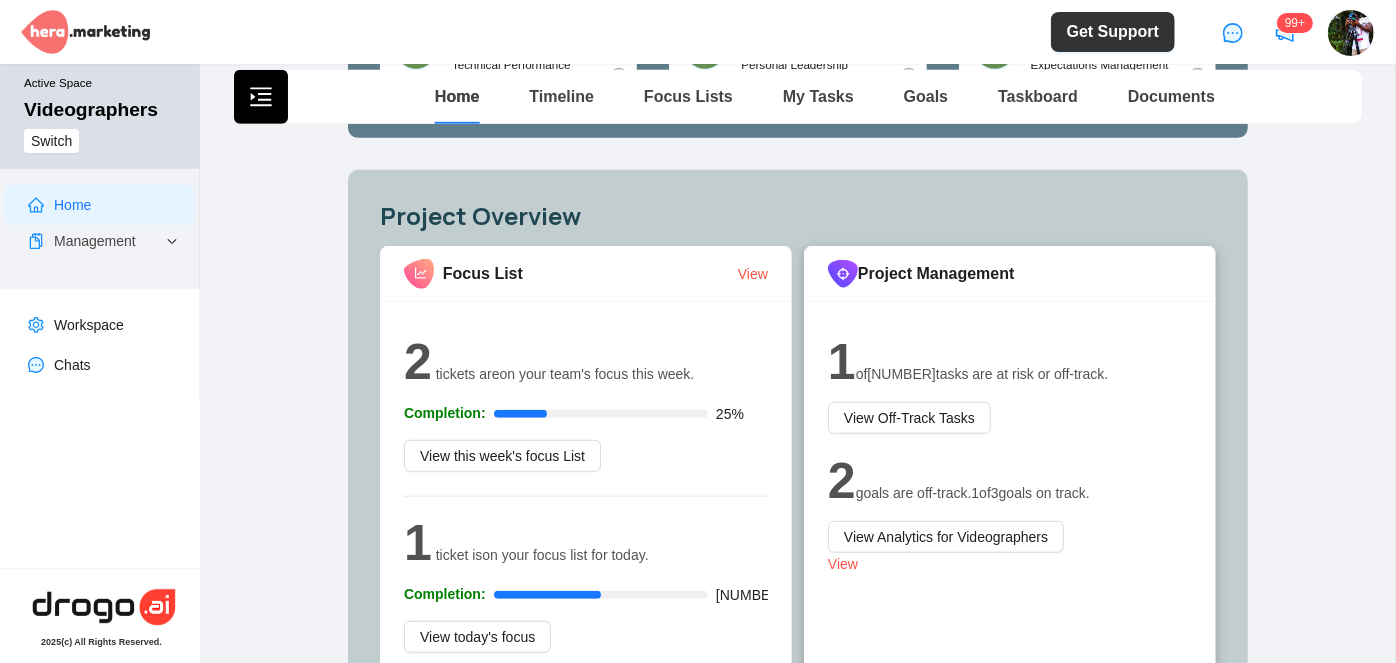 click on "[NUMBER]   goals are off-track.  [NUMBER]  of  [NUMBER]  goals on track.  View Analytics for Videographers" at bounding box center (1010, 497) 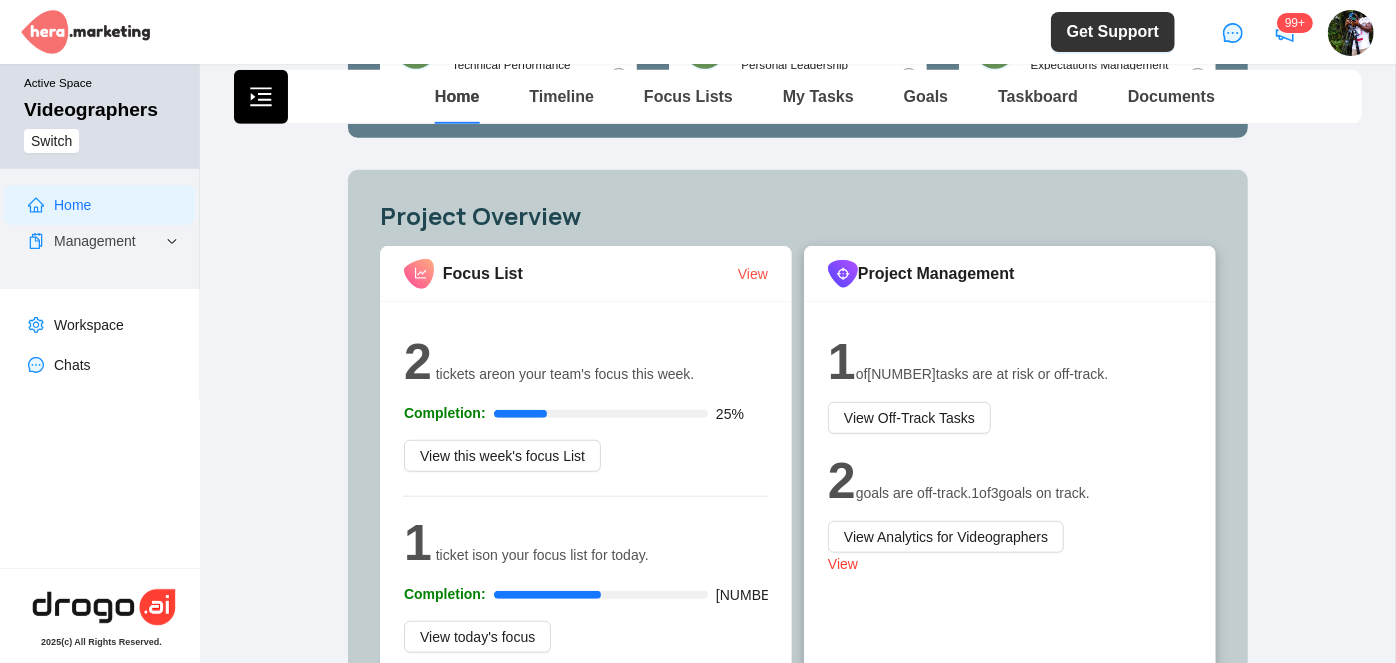 click on "View" at bounding box center [843, 564] 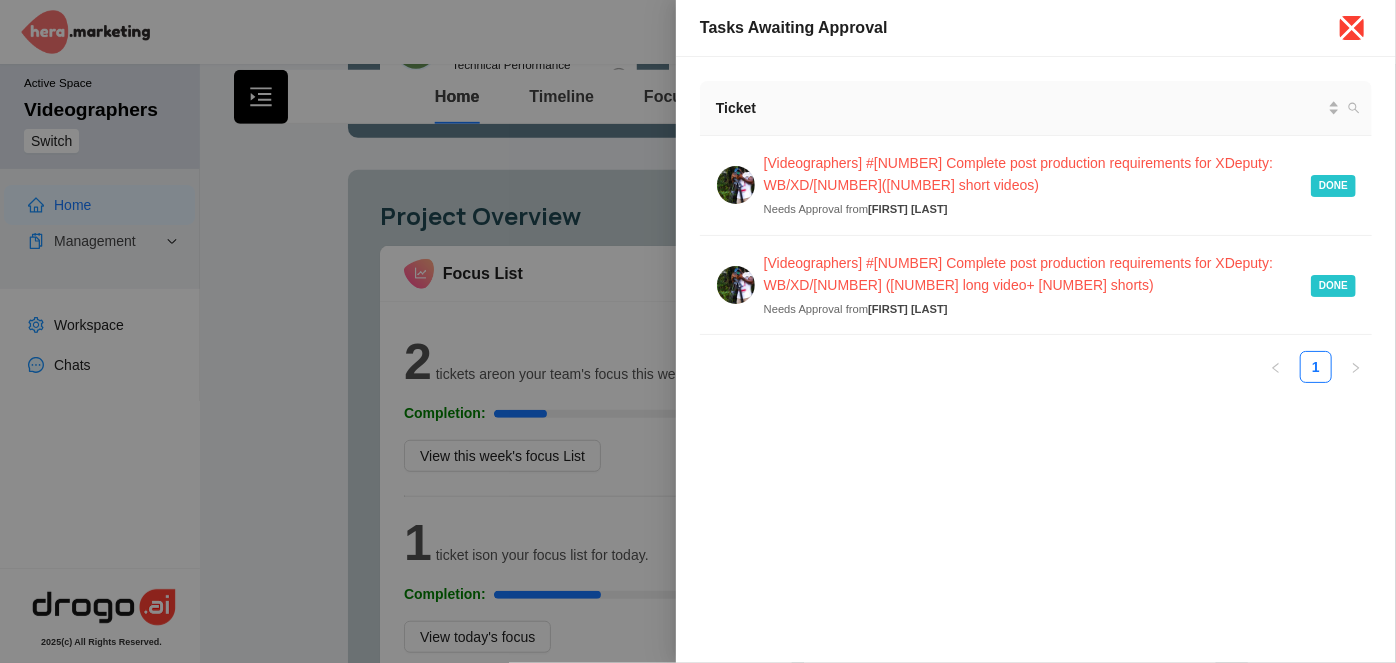 click at bounding box center (1352, 28) 